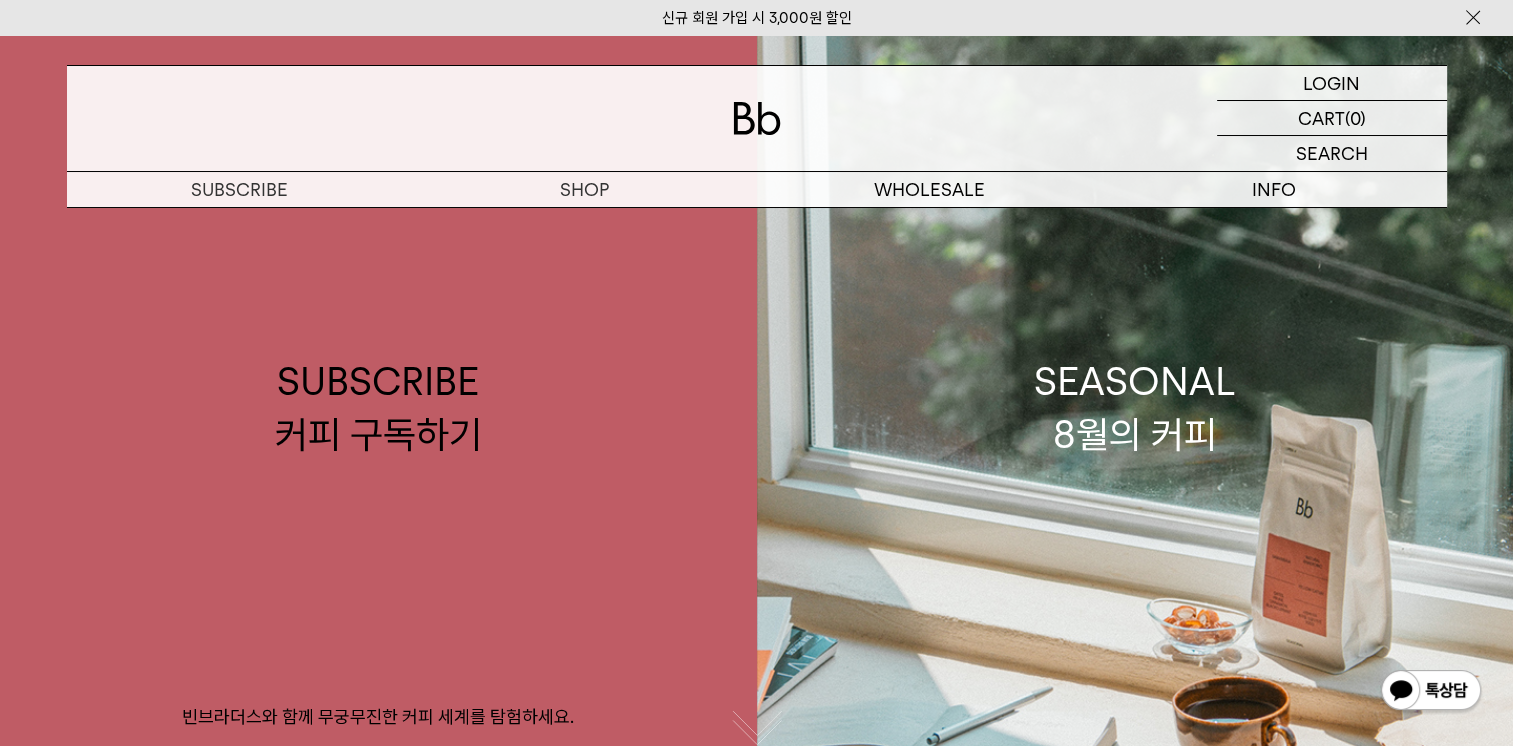 scroll, scrollTop: 0, scrollLeft: 0, axis: both 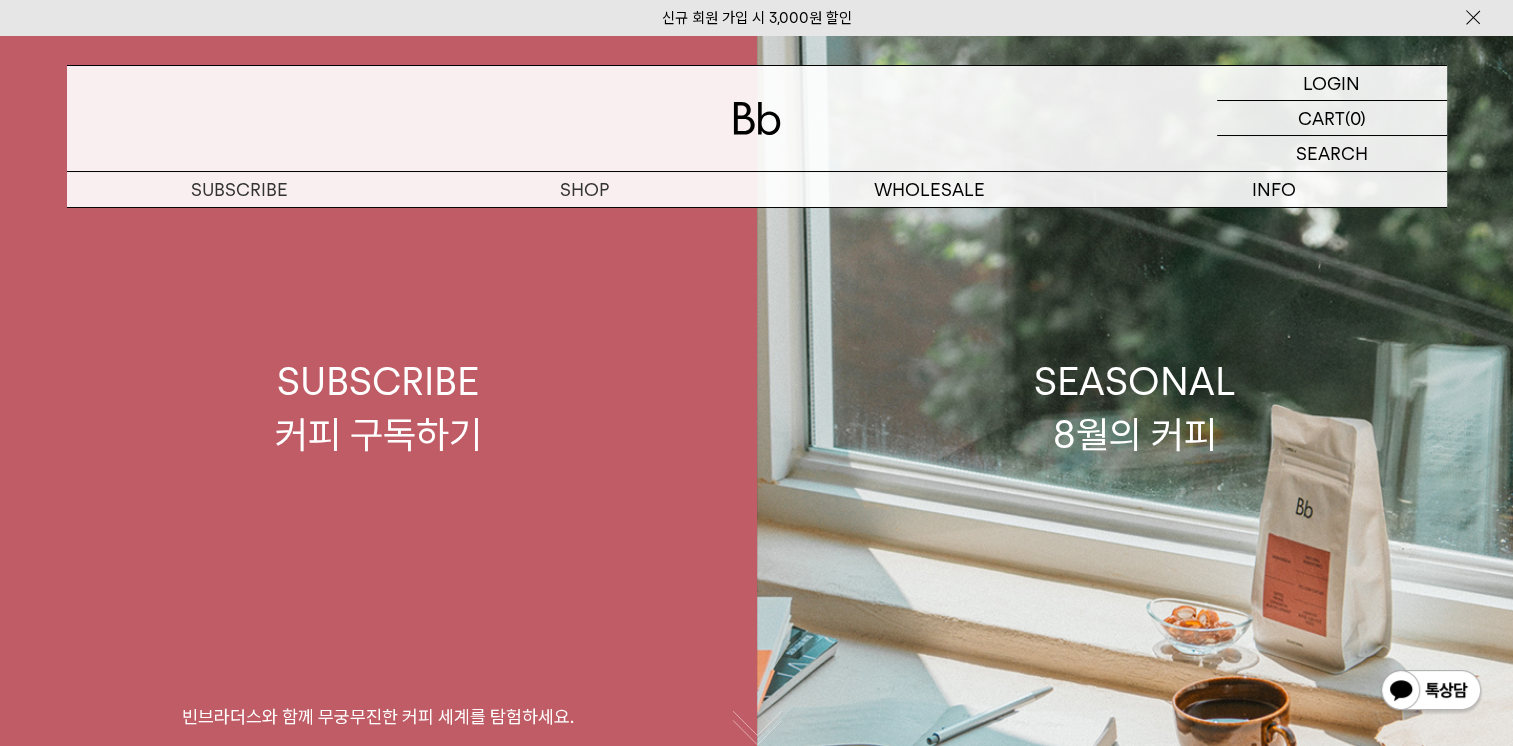 click on "SUBSCRIBE 커피 구독하기
빈브라더스와 함께 무궁무진한 커피 세계를 탐험하세요." at bounding box center (378, 408) 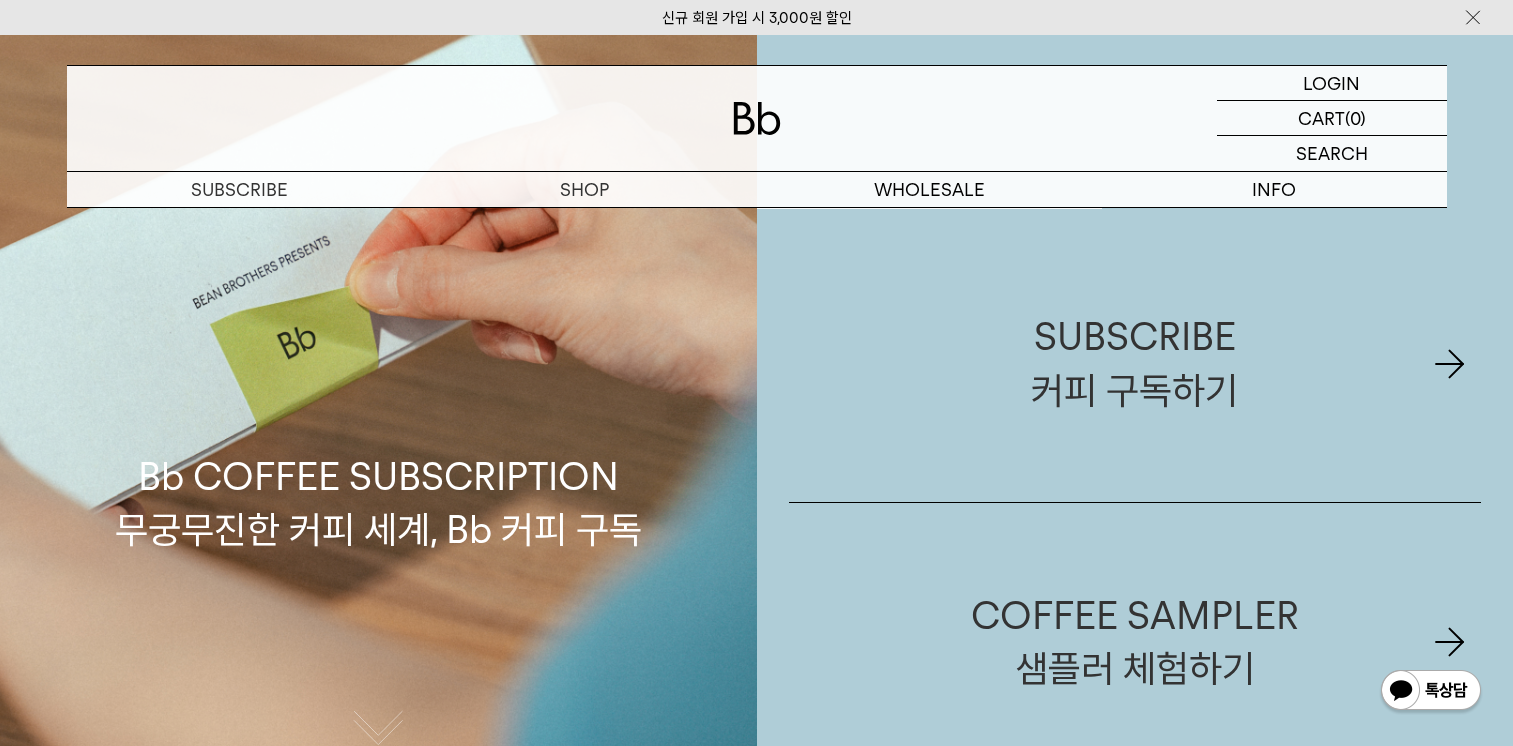 scroll, scrollTop: 0, scrollLeft: 0, axis: both 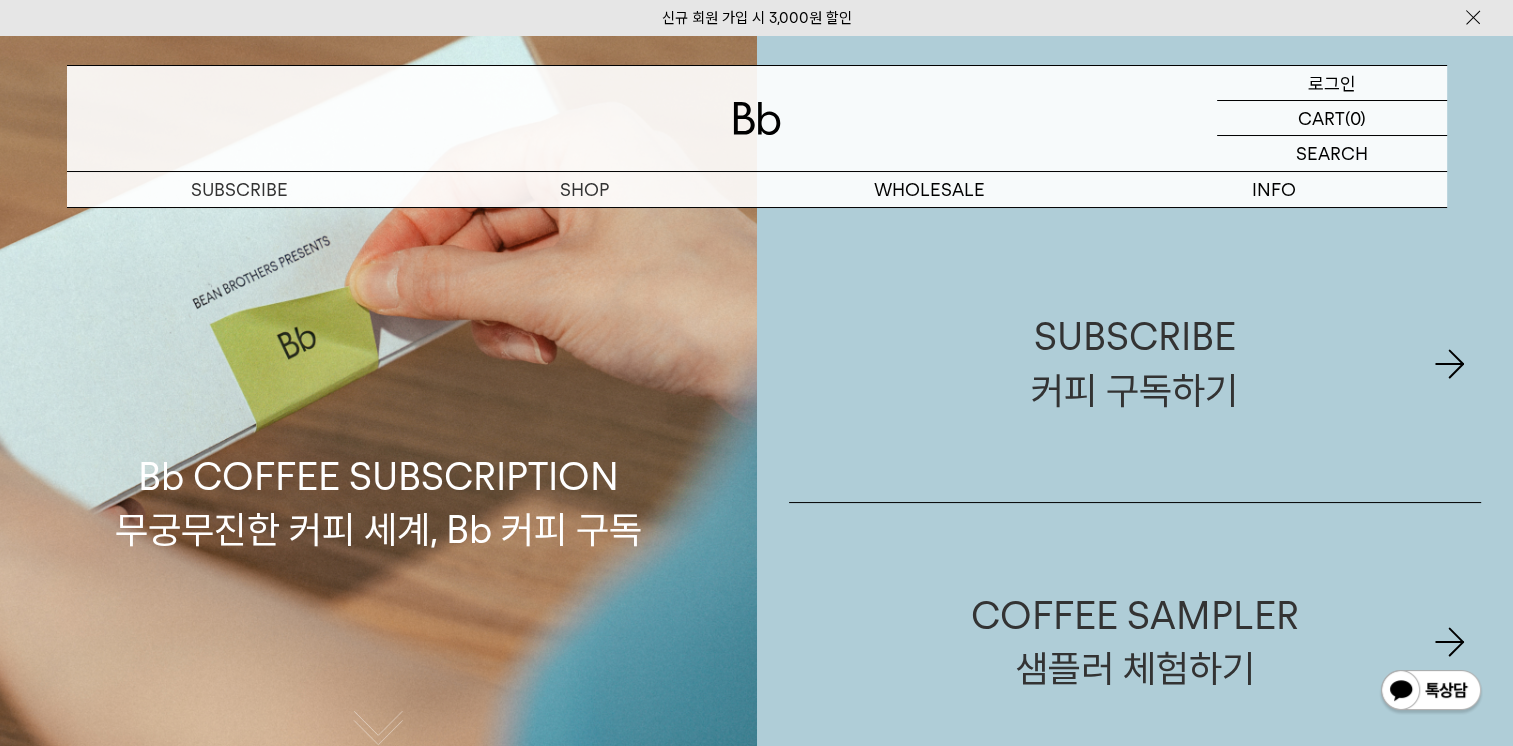 click on "로그인" at bounding box center (1332, 83) 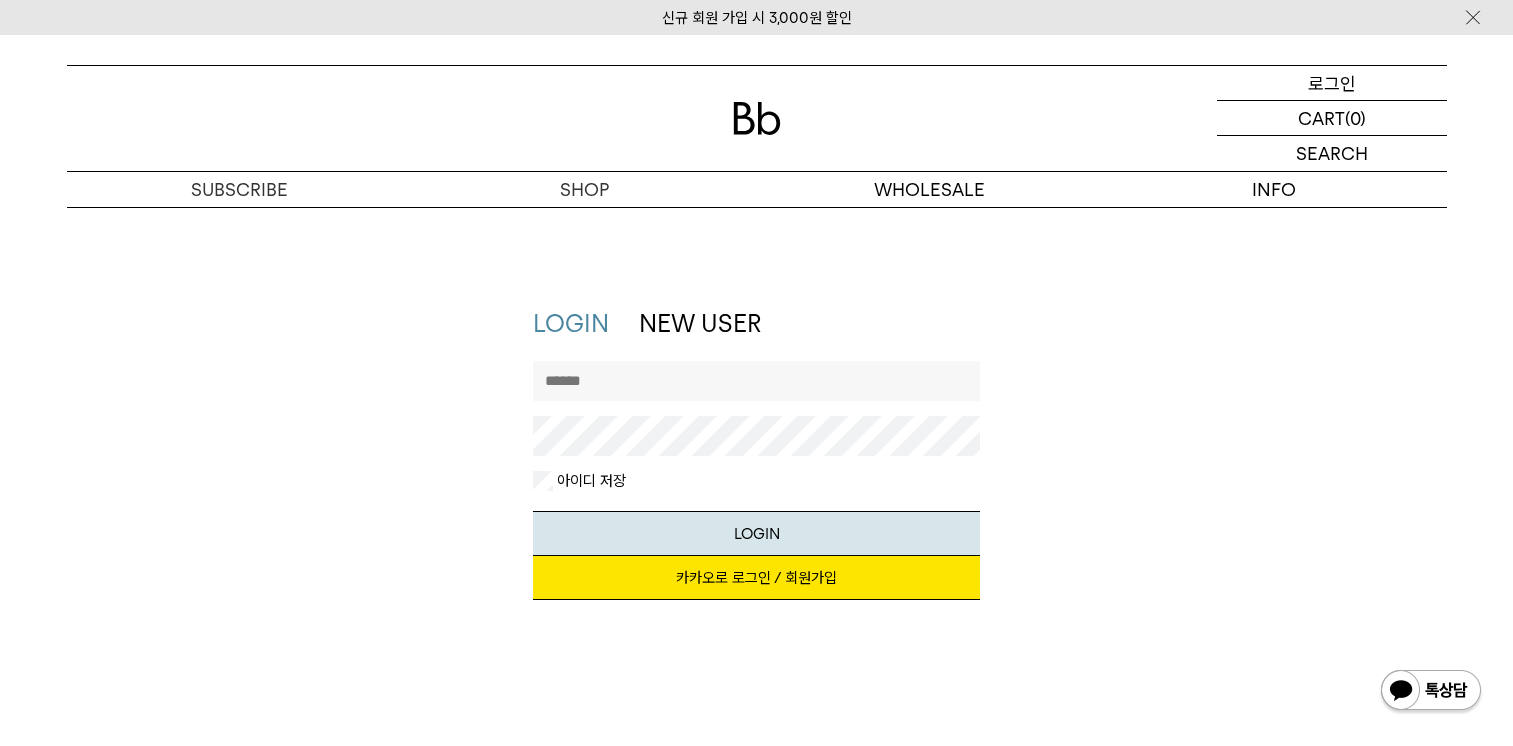 scroll, scrollTop: 0, scrollLeft: 0, axis: both 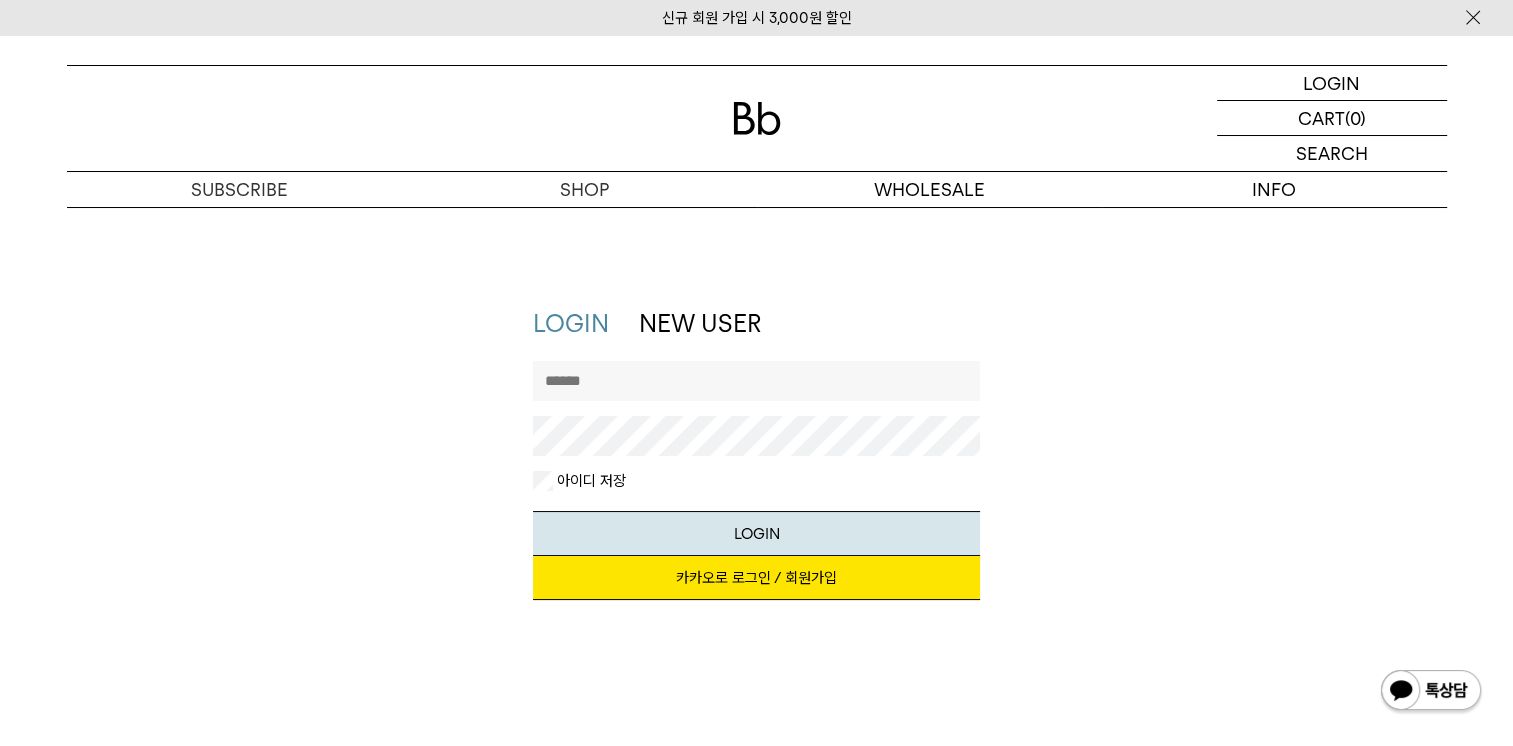 click at bounding box center [756, 381] 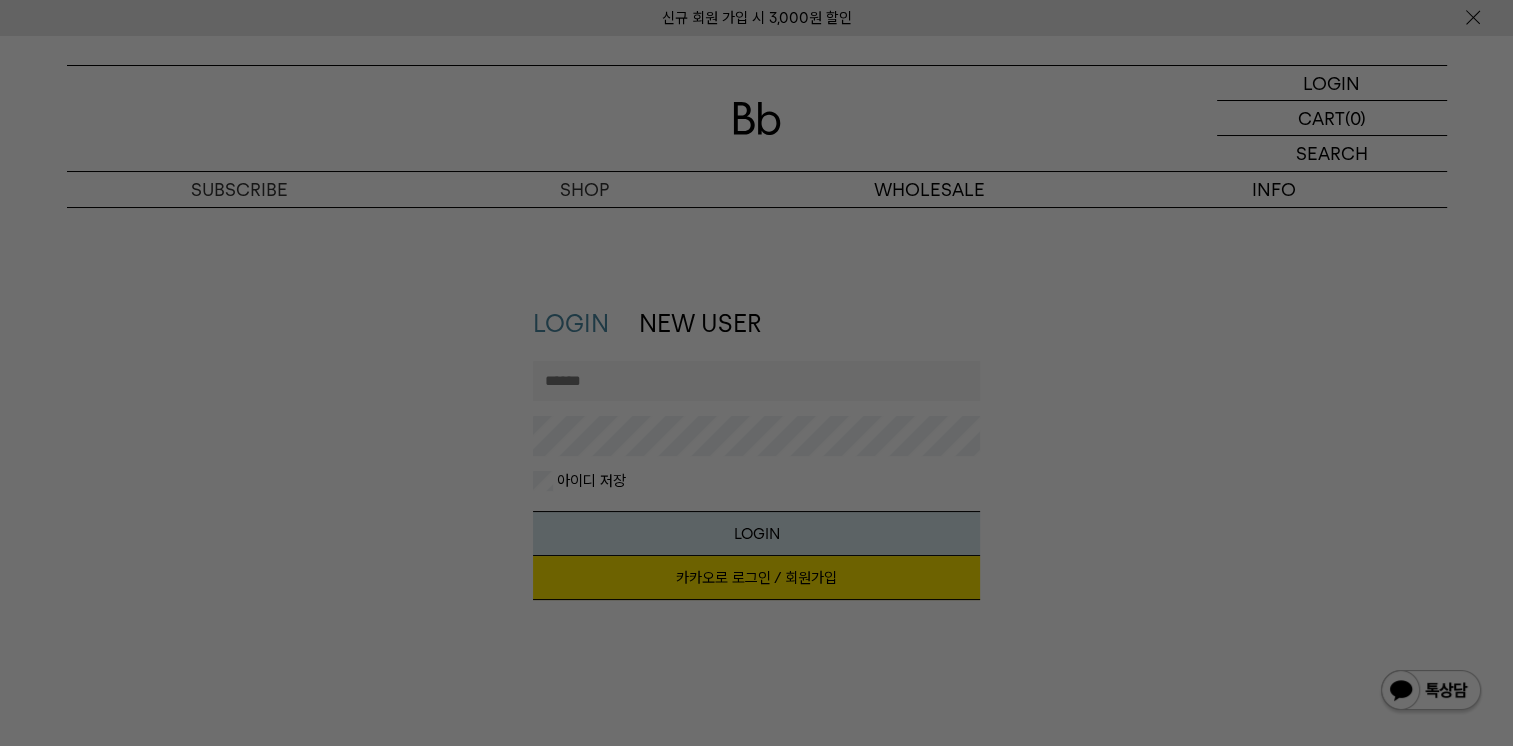 type on "*" 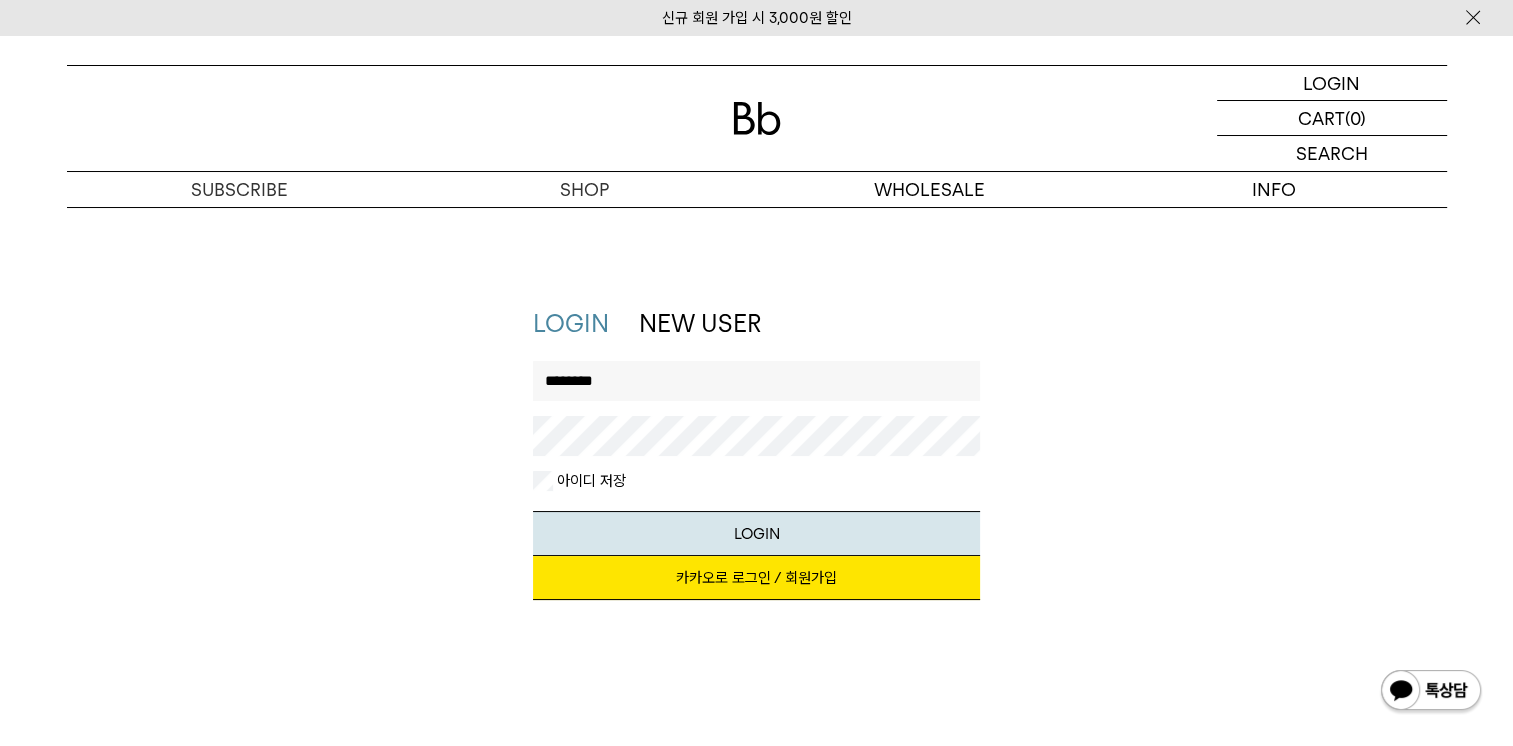 click on "LOGIN" at bounding box center [756, 533] 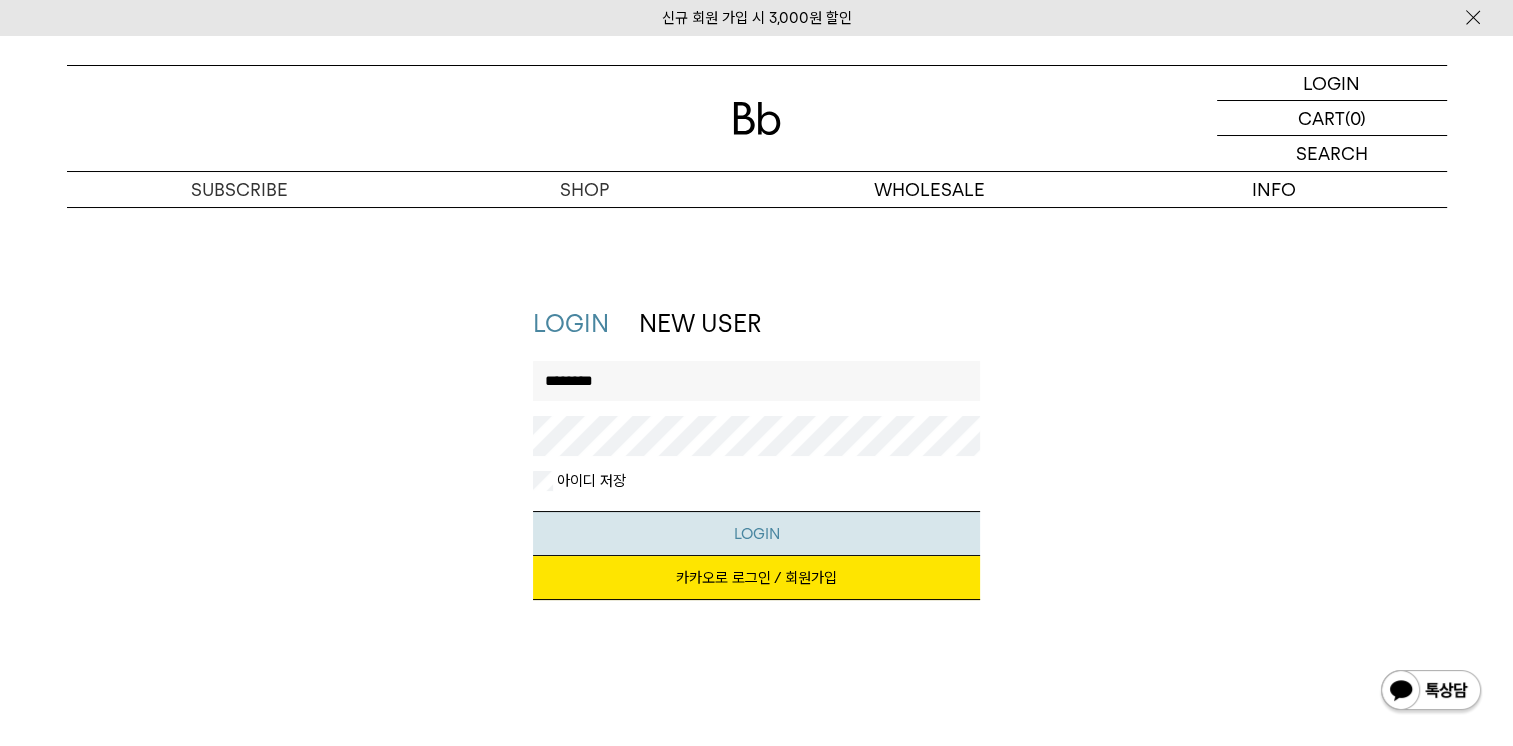 click on "LOGIN" at bounding box center [756, 533] 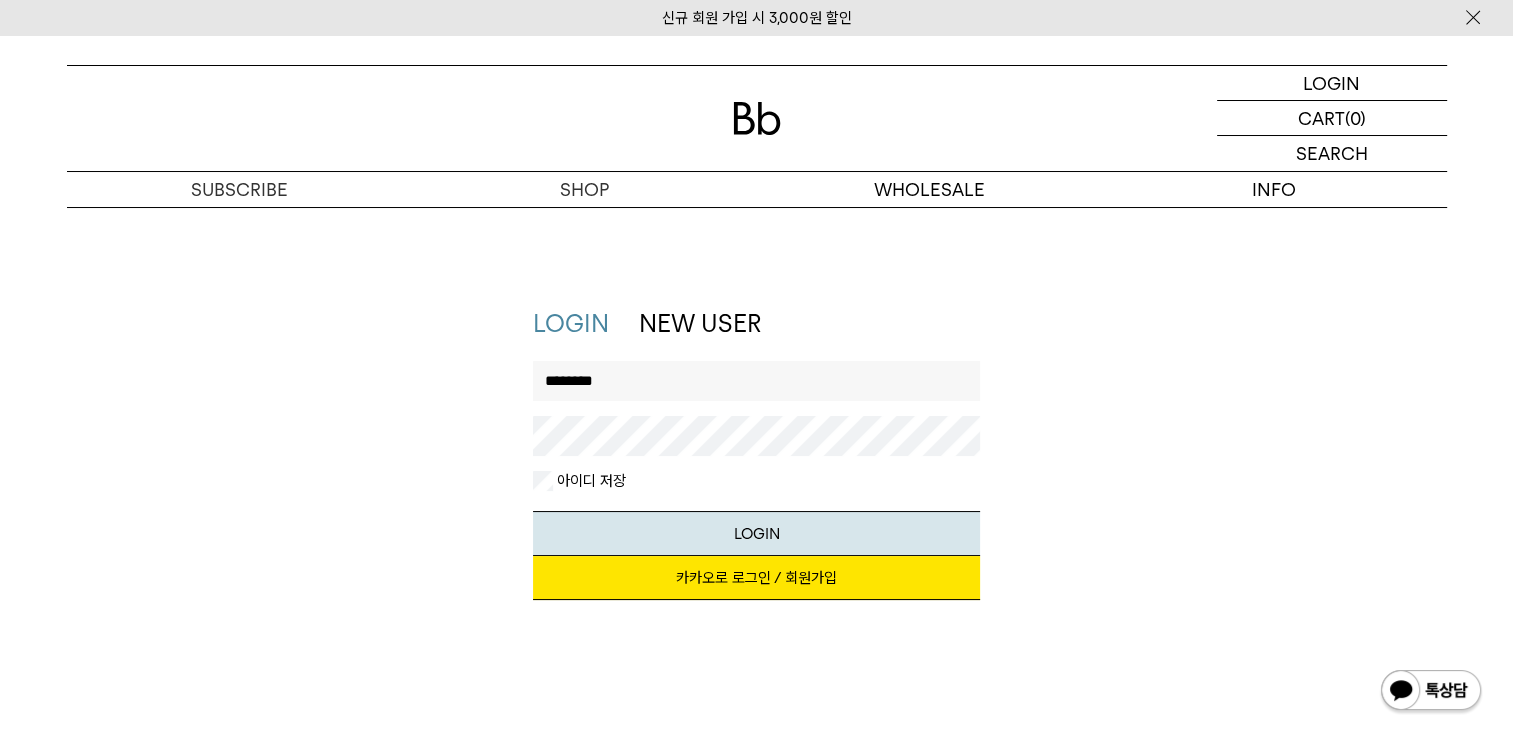 click on "LOGIN" at bounding box center (571, 323) 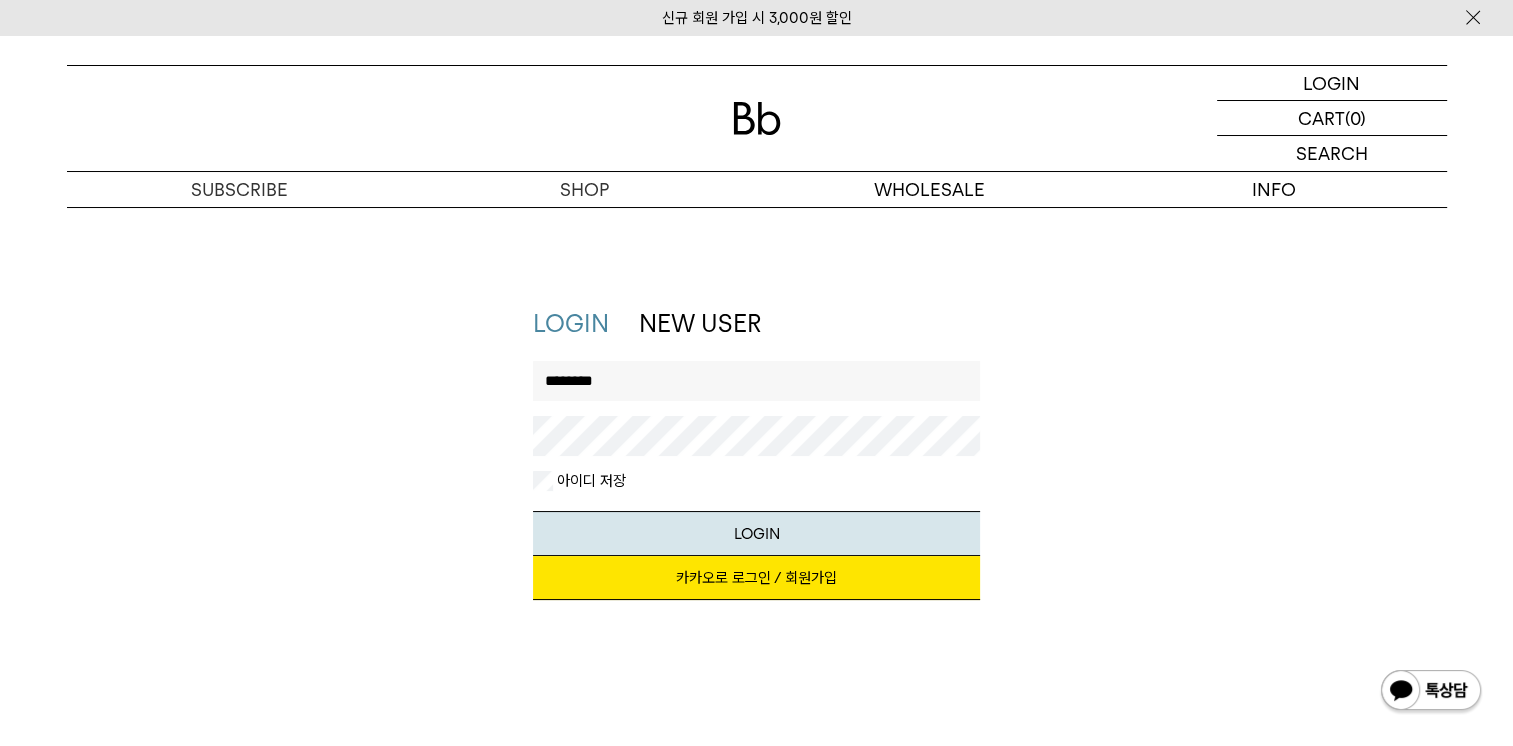 drag, startPoint x: 621, startPoint y: 374, endPoint x: 322, endPoint y: 394, distance: 299.66815 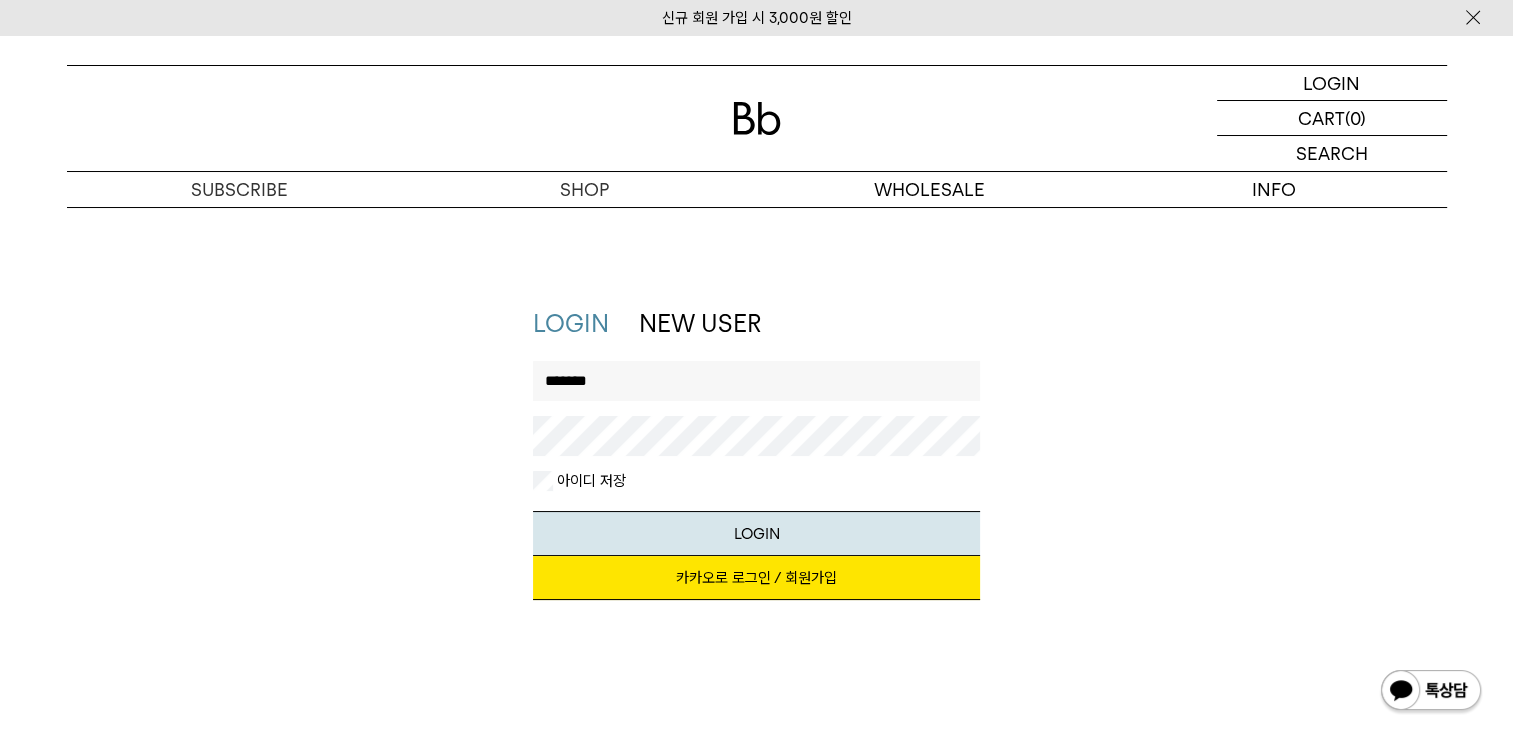 type on "********" 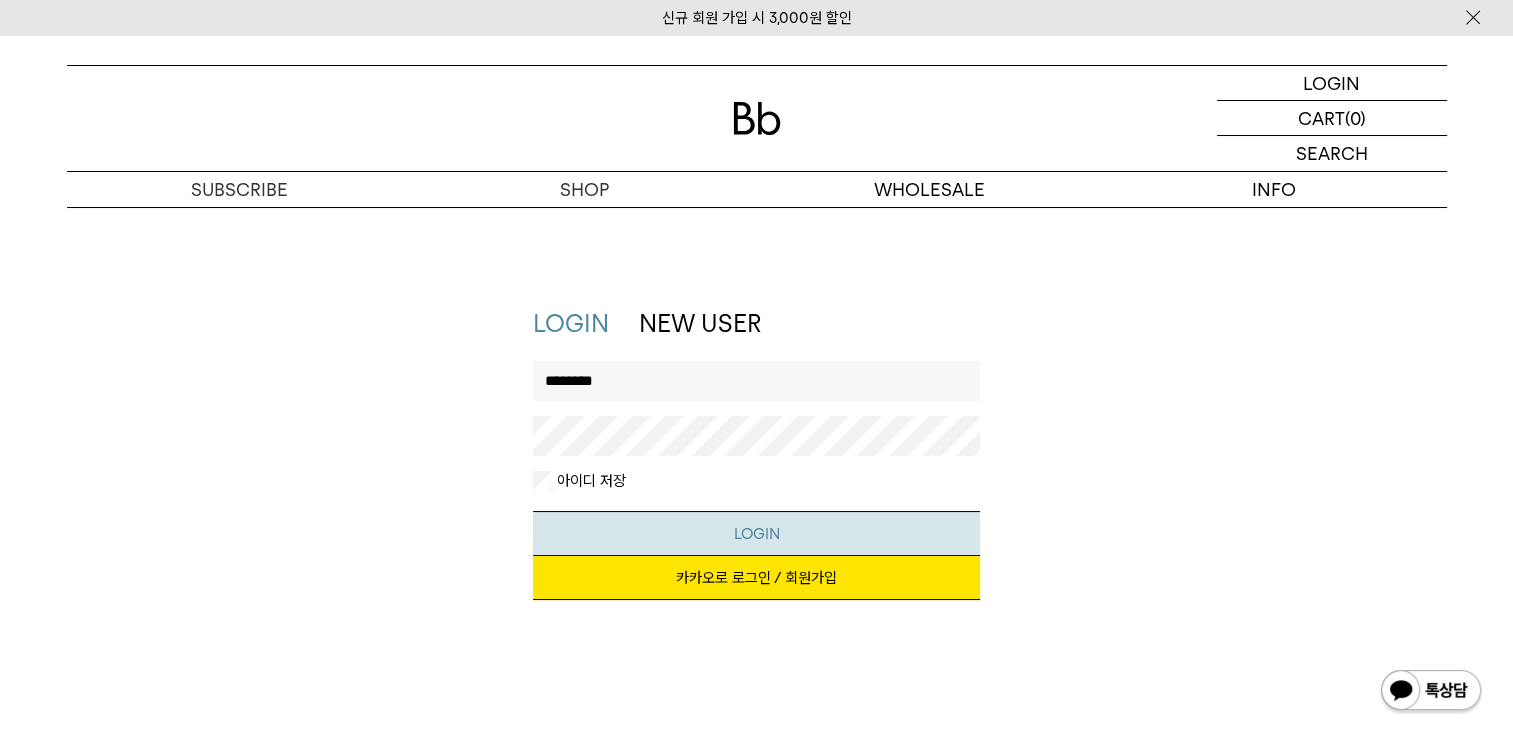 click on "LOGIN" at bounding box center (756, 533) 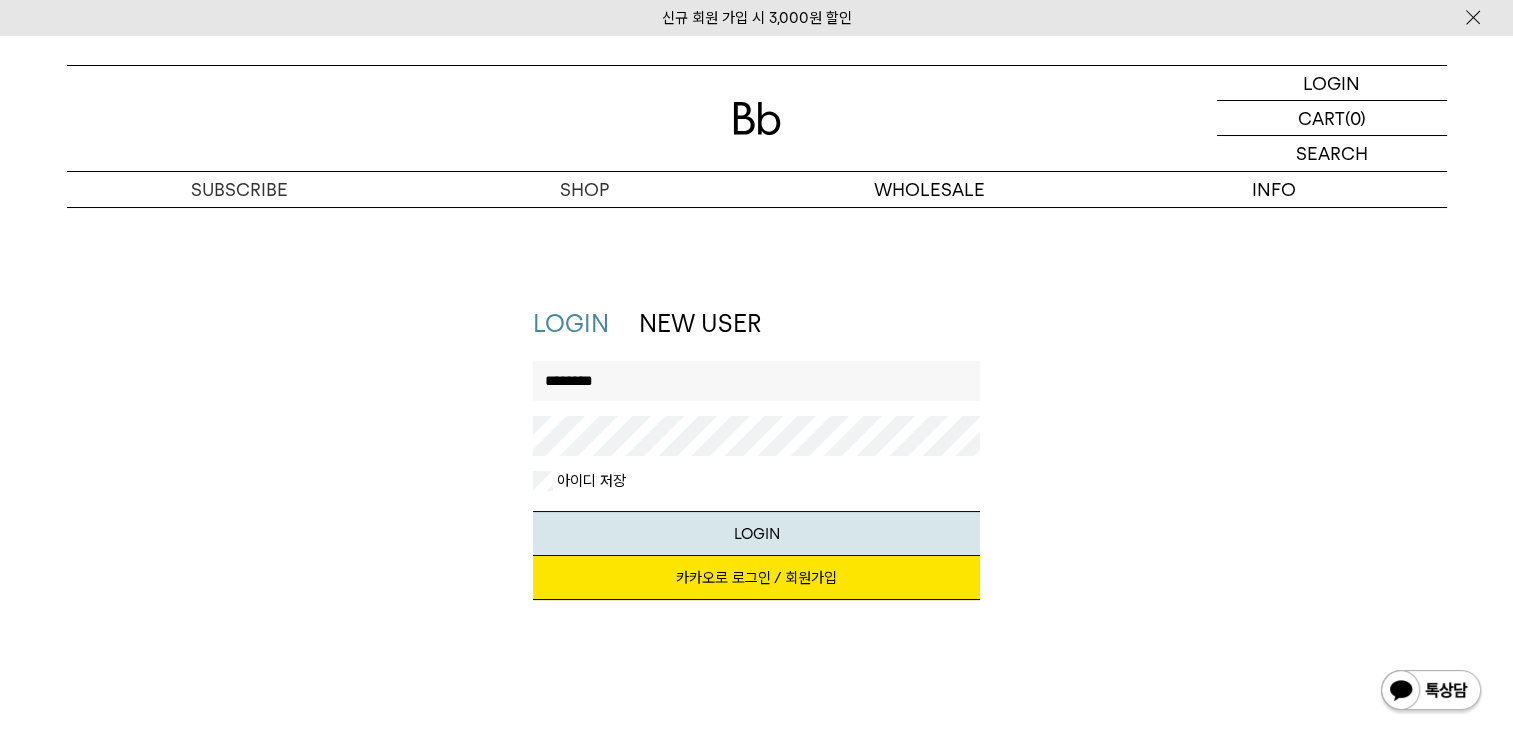 click at bounding box center (757, 118) 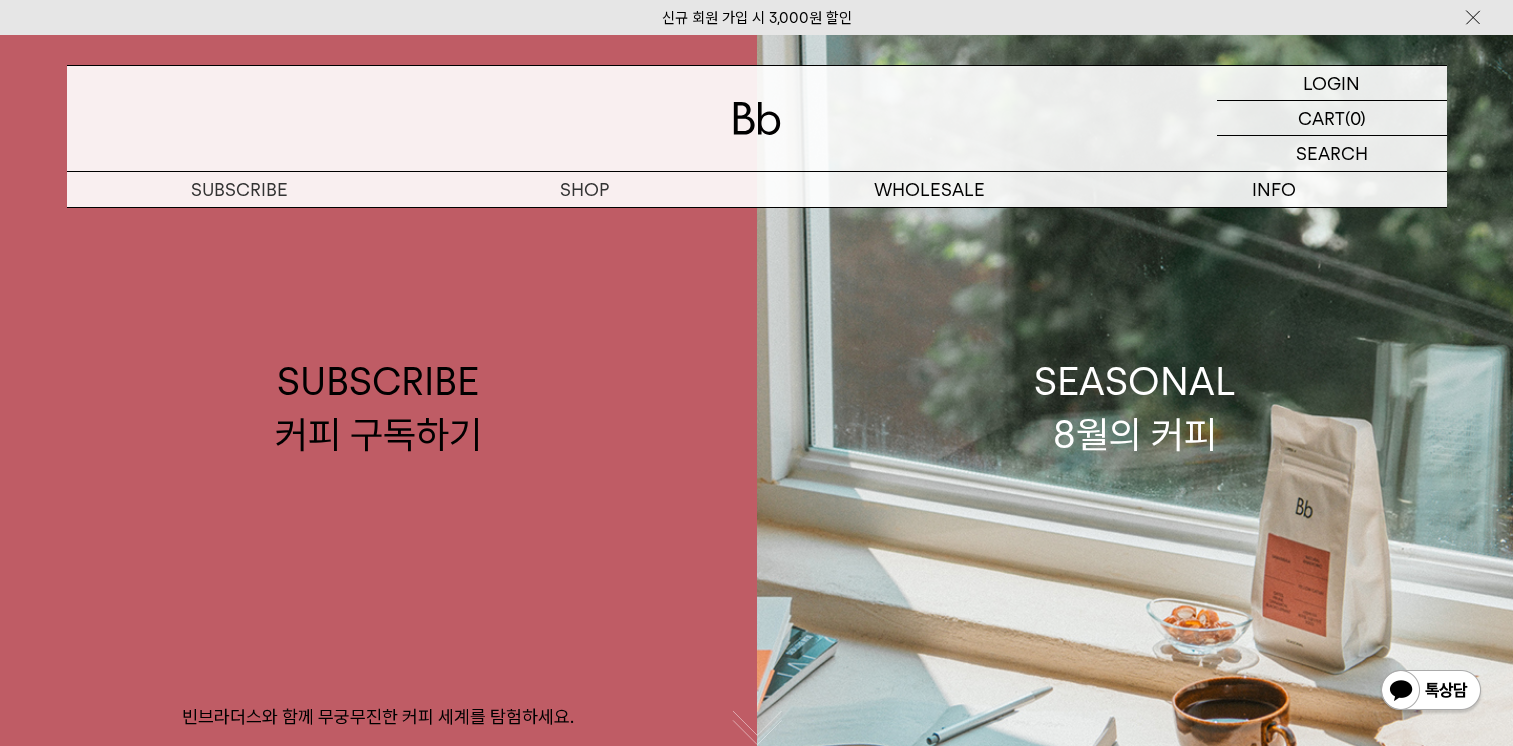 scroll, scrollTop: 0, scrollLeft: 0, axis: both 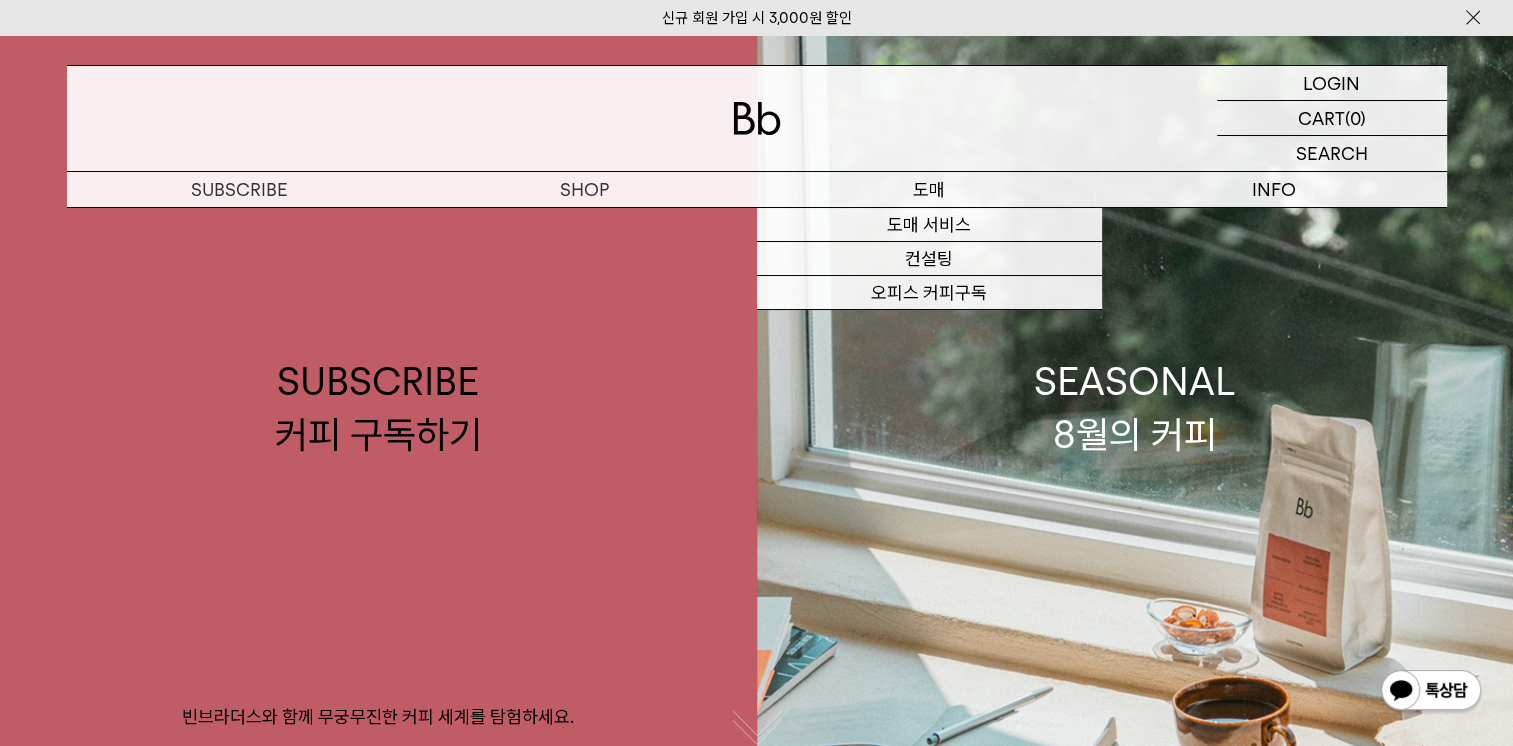 click on "도매" at bounding box center [929, 189] 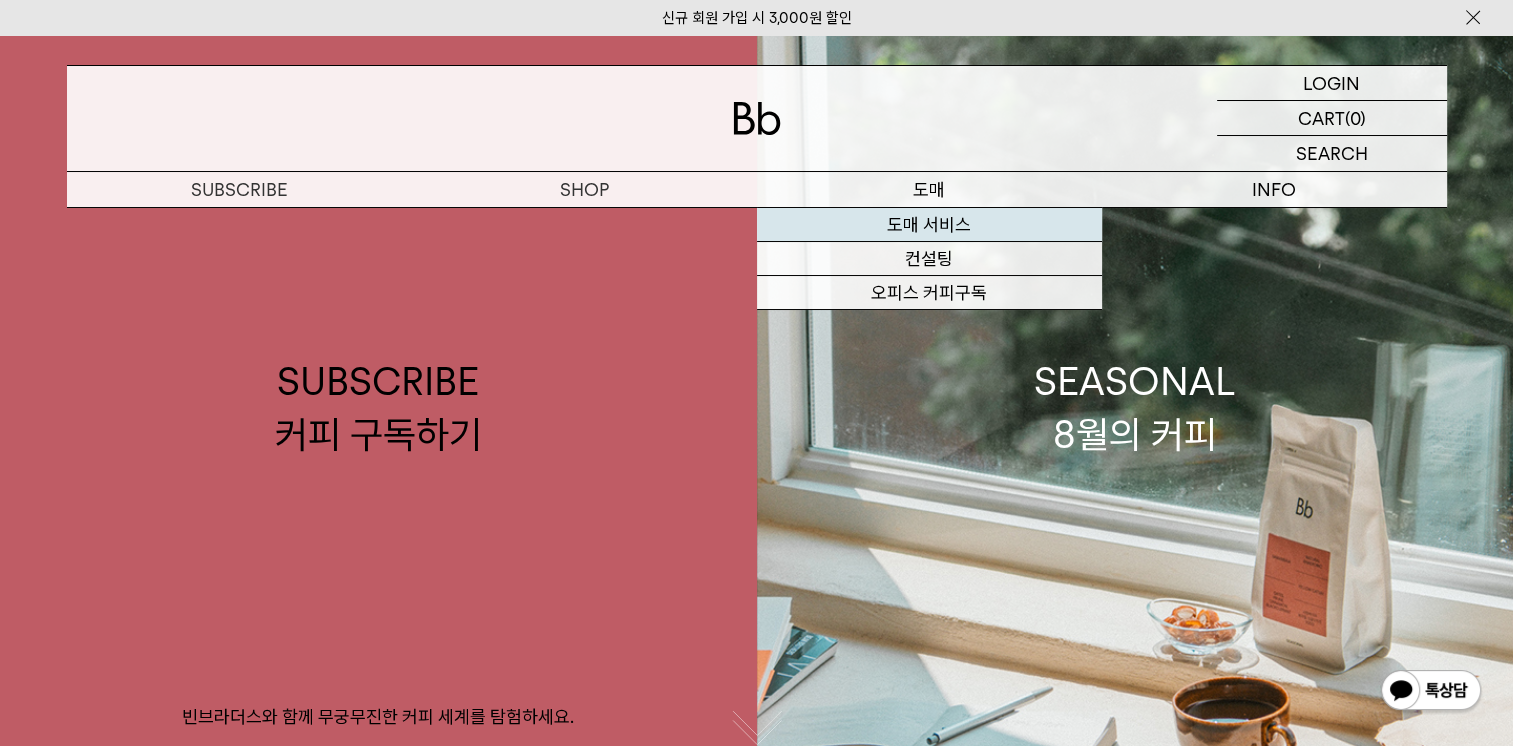 click on "도매 서비스" at bounding box center (929, 225) 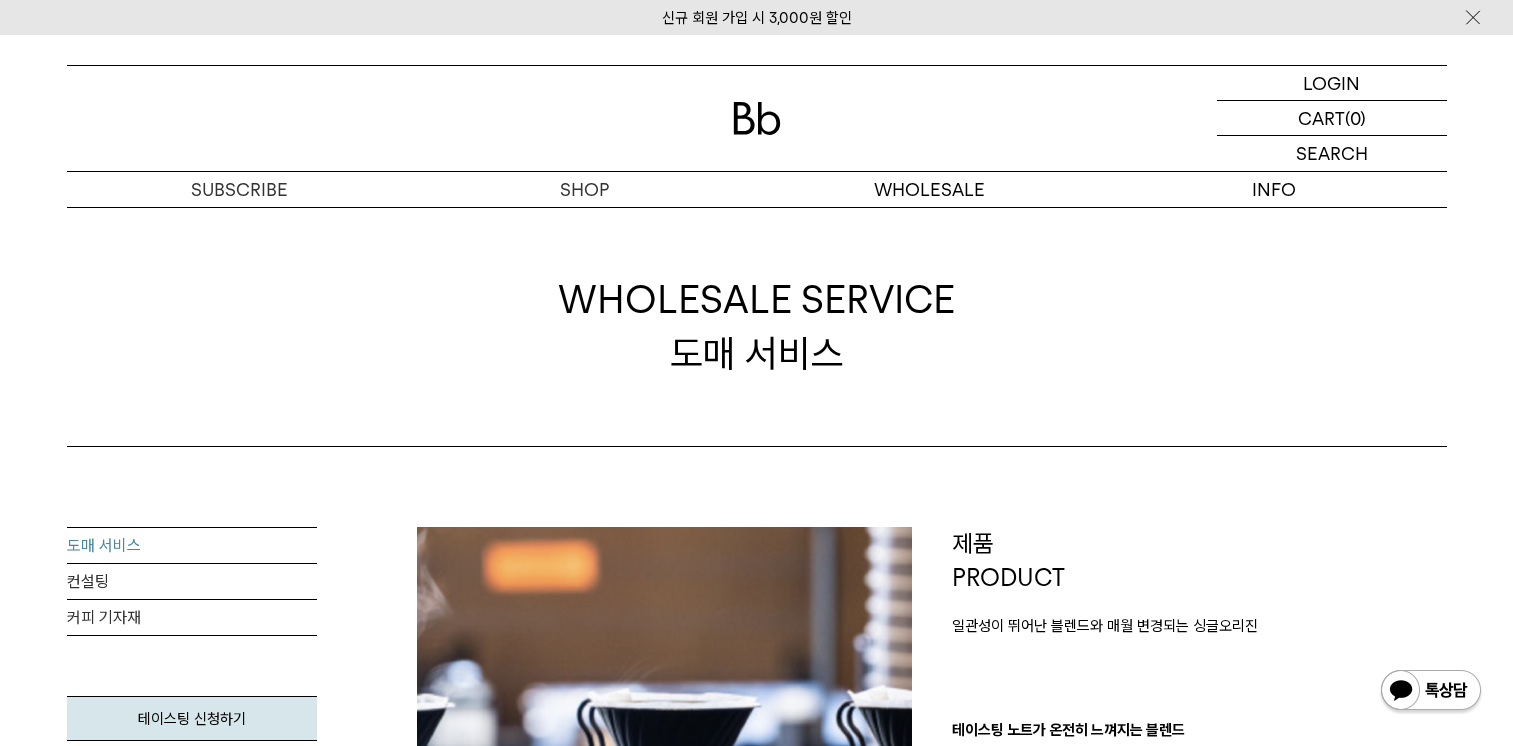 scroll, scrollTop: 0, scrollLeft: 0, axis: both 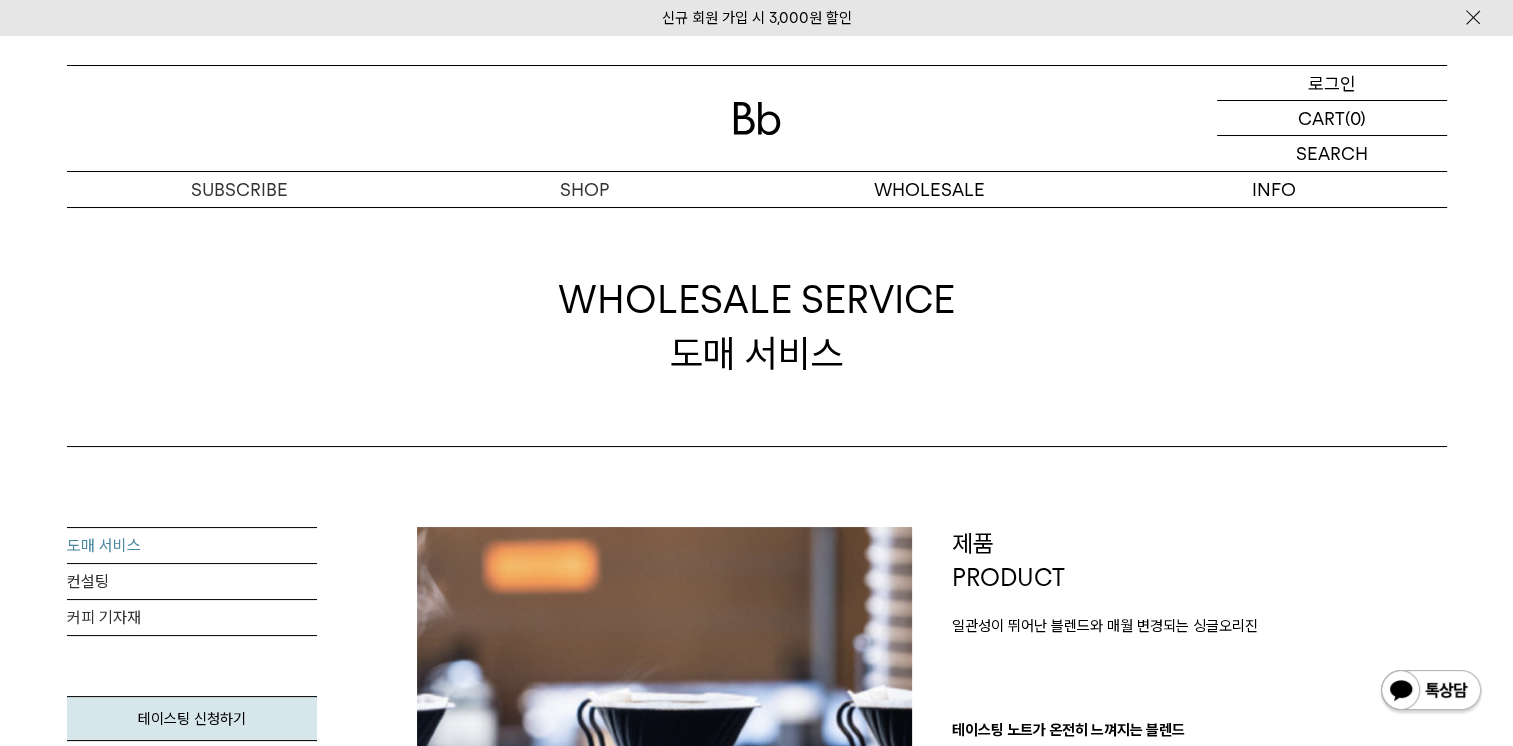 click on "LOGIN
로그인" at bounding box center (1332, 83) 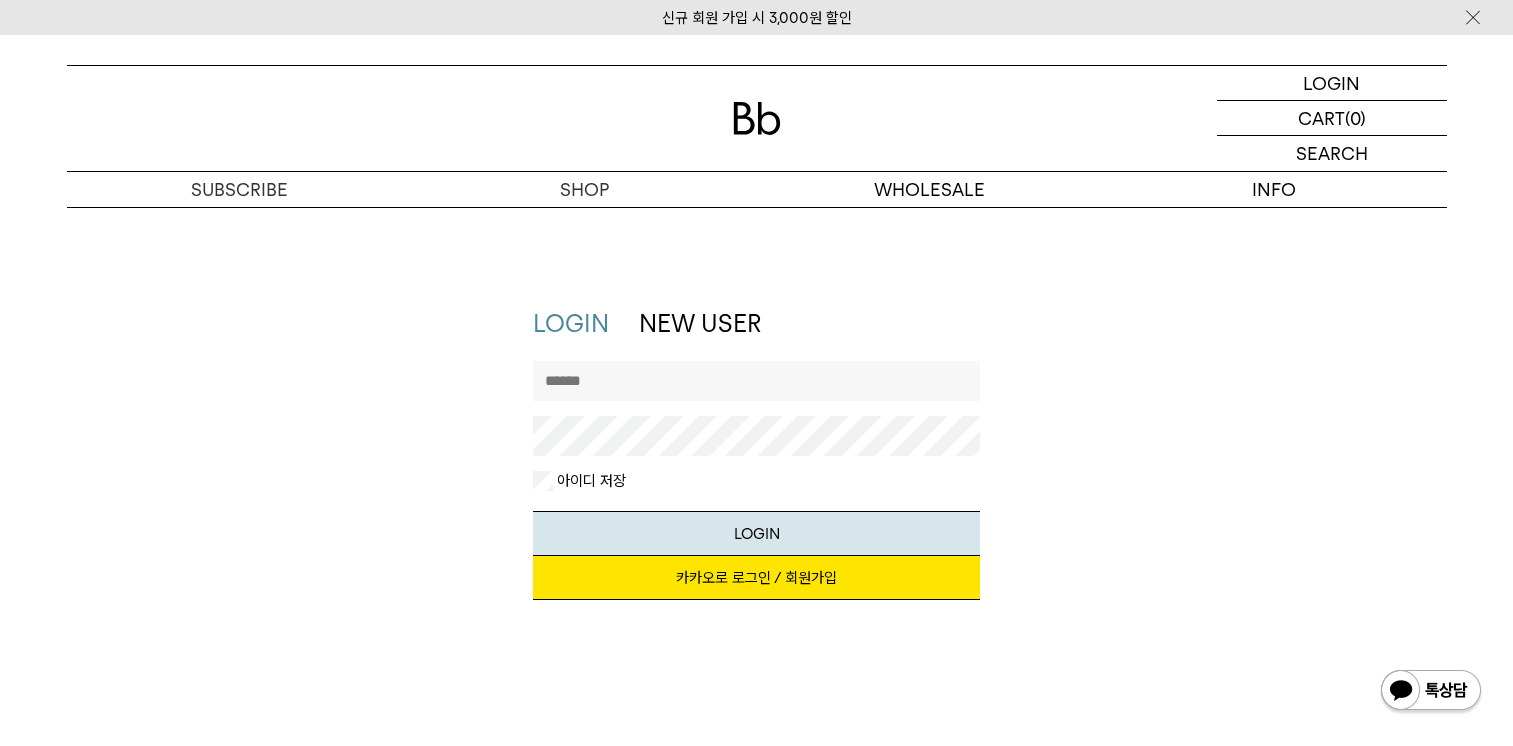 scroll, scrollTop: 0, scrollLeft: 0, axis: both 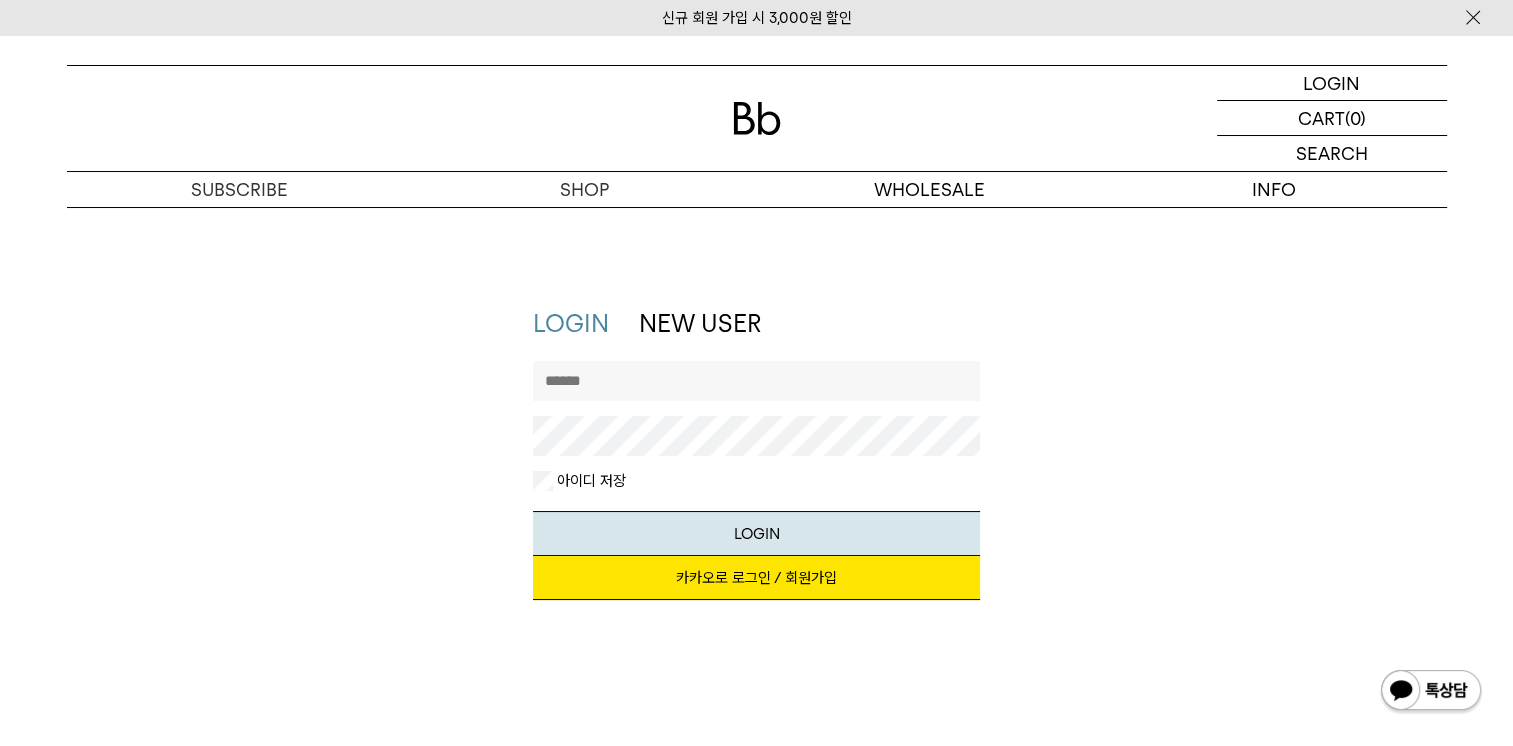 click at bounding box center [756, 381] 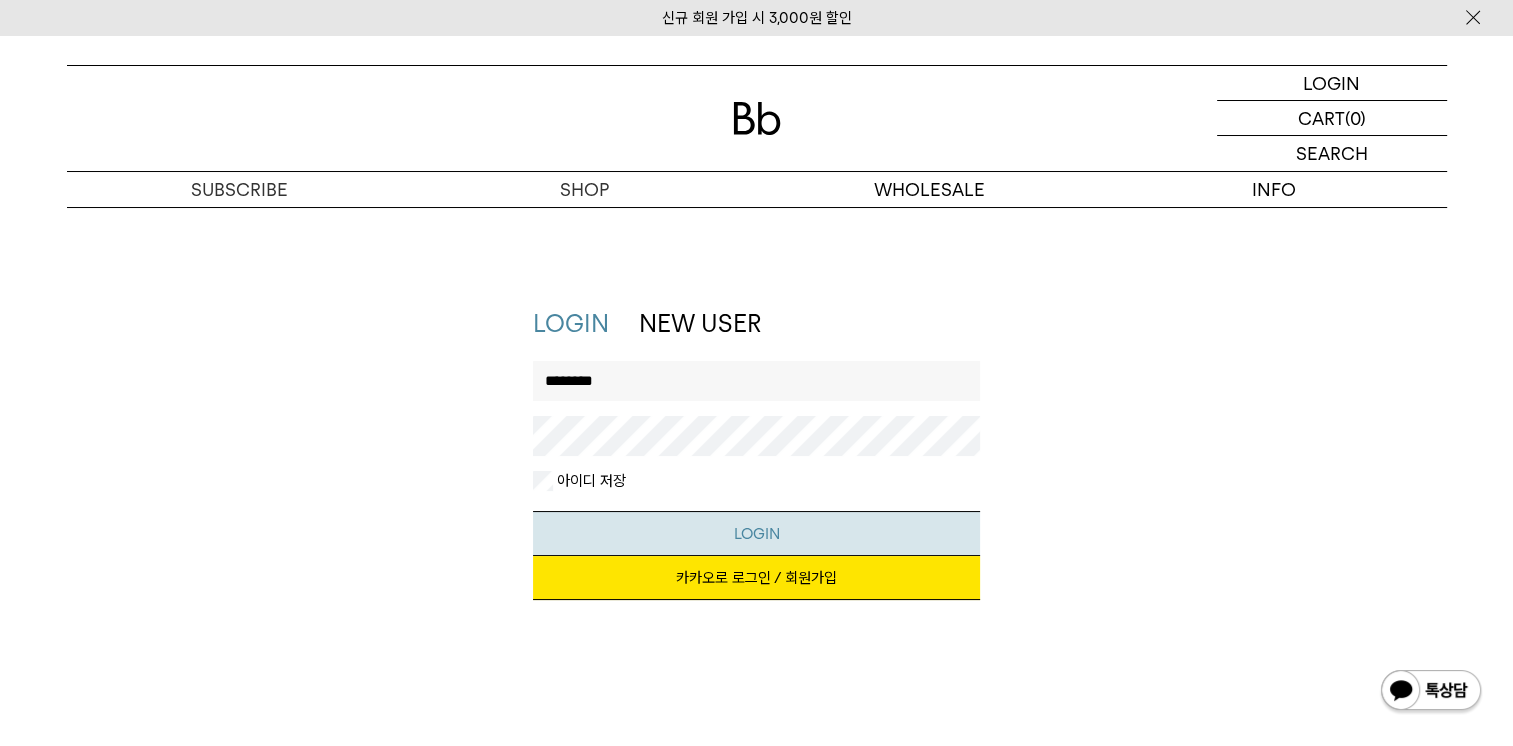 click on "LOGIN" at bounding box center (756, 533) 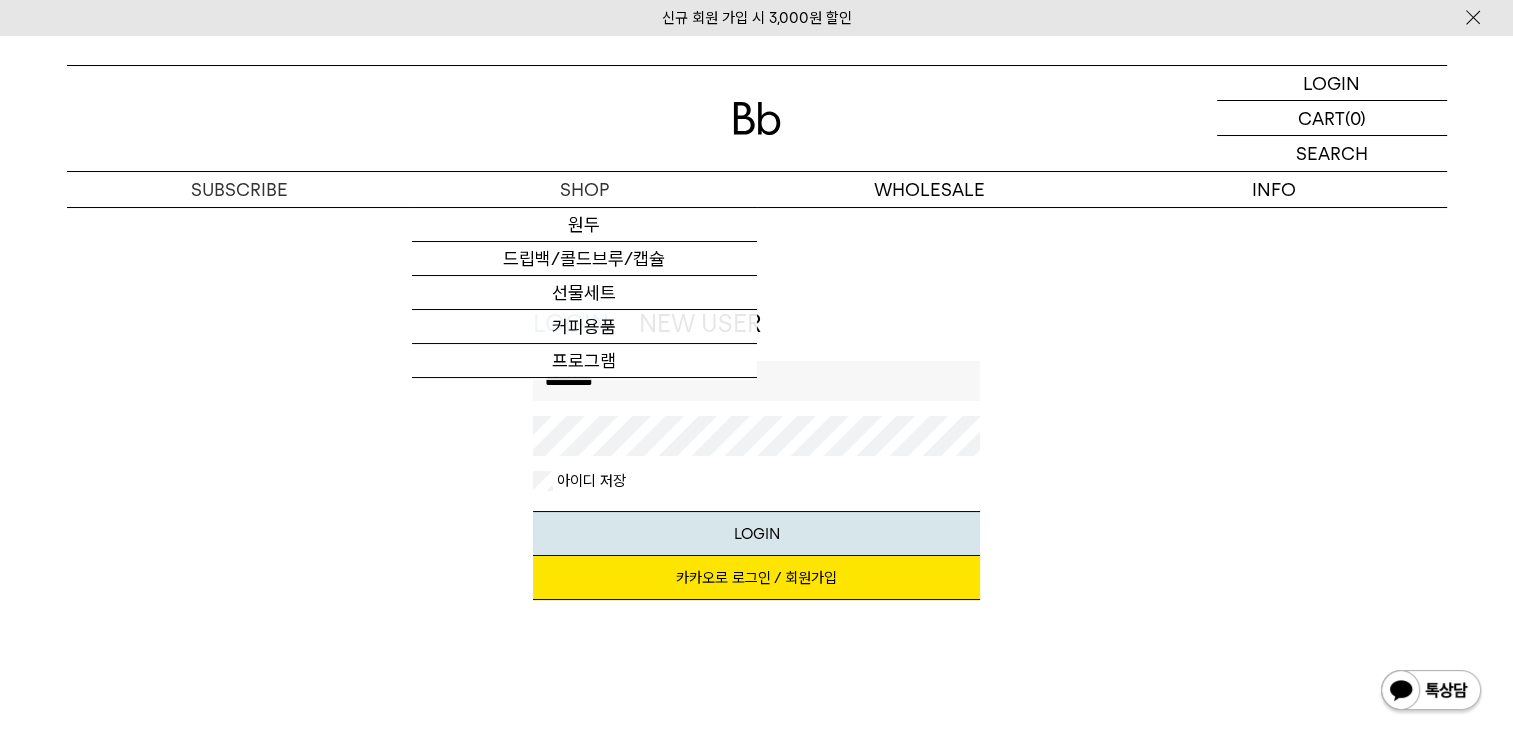 click on "LOGIN
NEW USER
지금 가입하시면 3,000원 쿠폰과
매월 회원 전용 커피 혜택을 드려요.
카카오로 로그인 / 회원가입
아이디로 로그인
********
아이디 저장
LOGIN
아이디, 비밀번호가 일치하지 않습니다. 다시 입력해 주세요.
아이디 찾기  |  비밀번호 찾기  |  이메일로 회원가입" at bounding box center (757, 463) 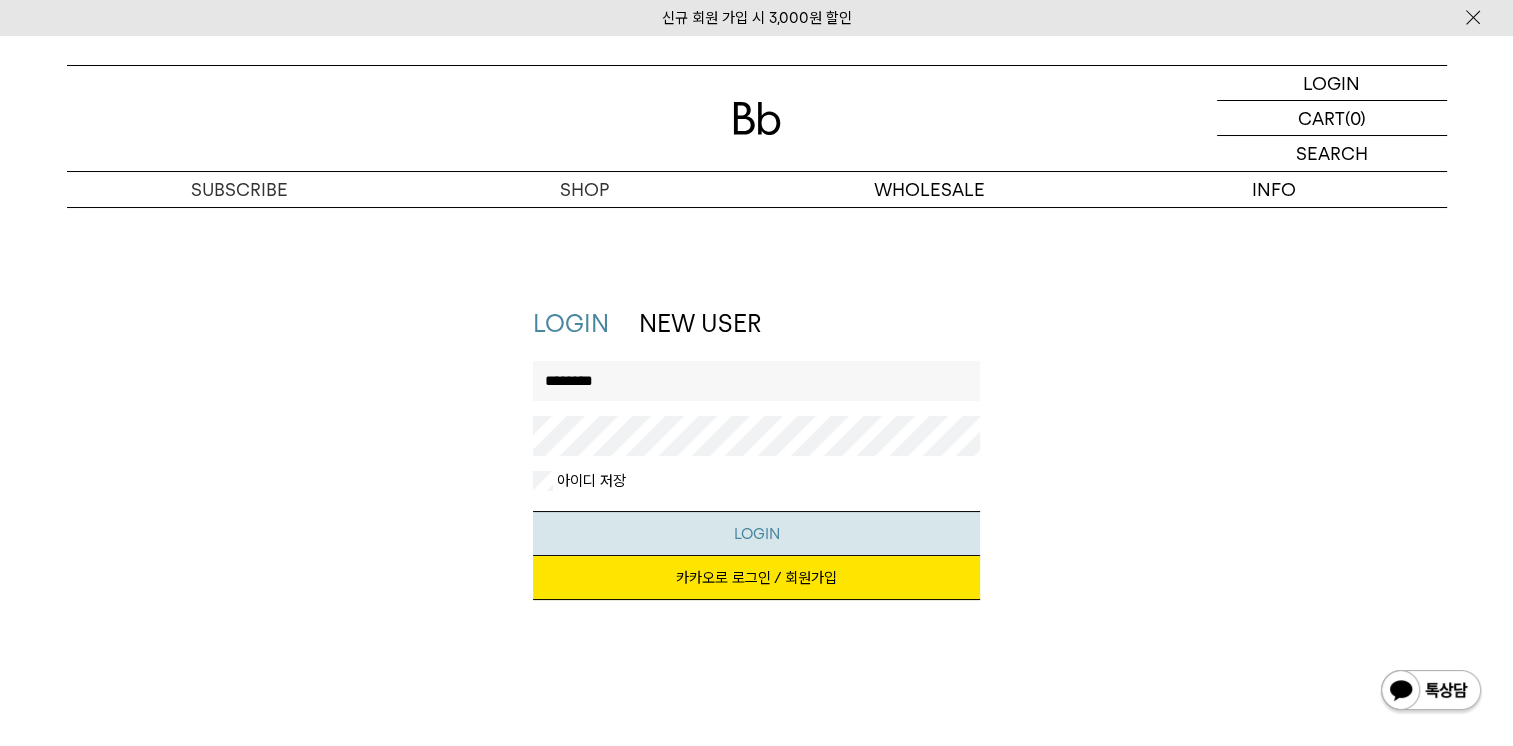 click on "LOGIN" at bounding box center (756, 533) 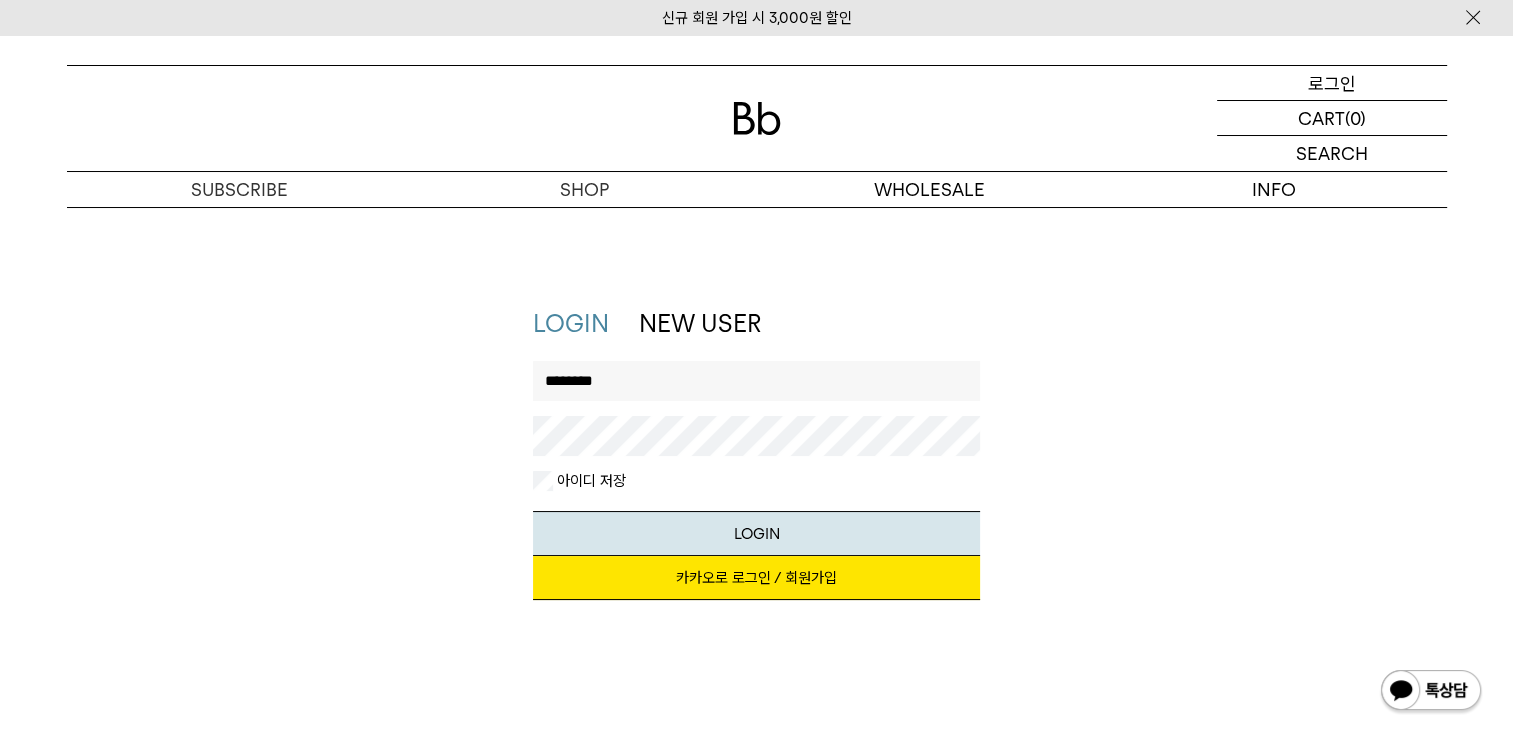 click on "로그인" at bounding box center (1332, 83) 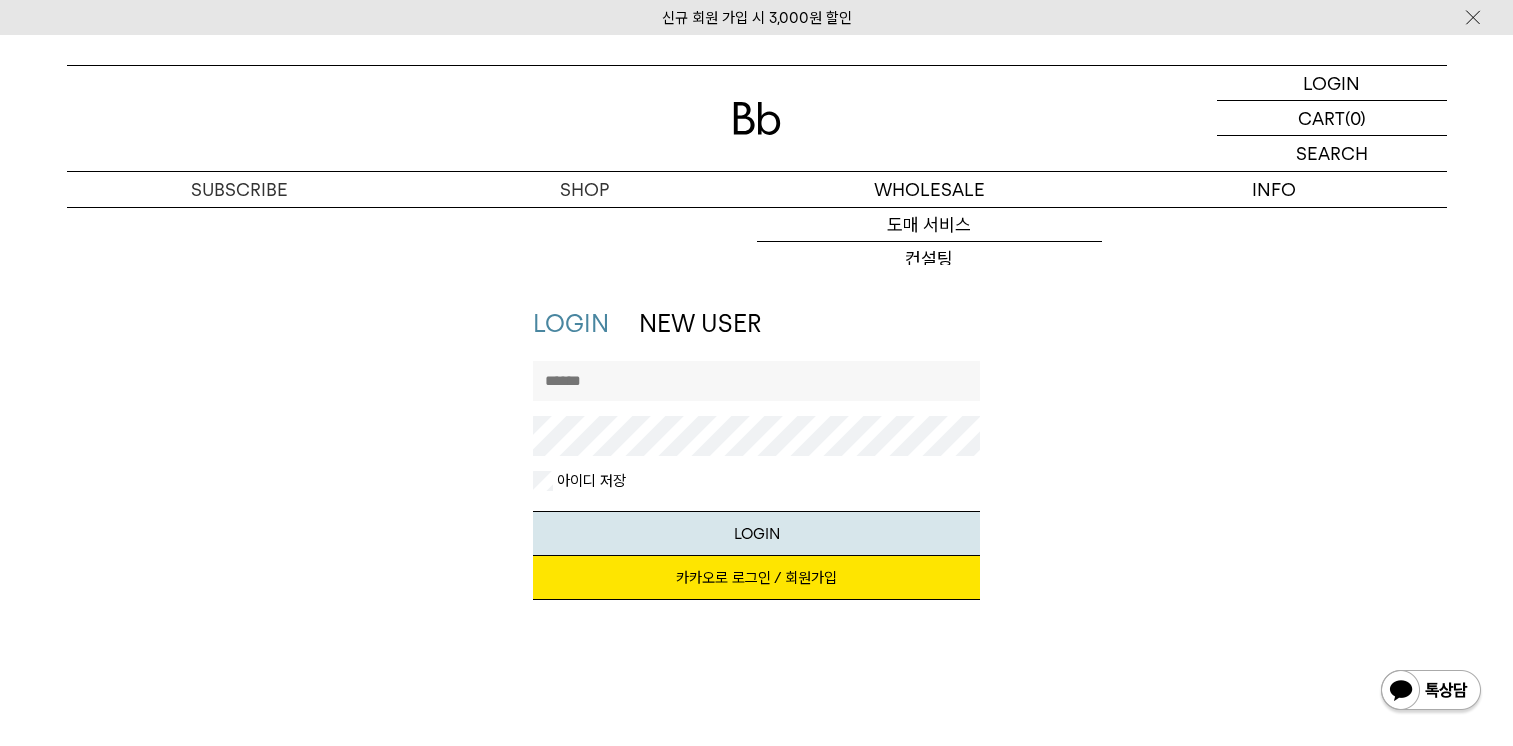 scroll, scrollTop: 0, scrollLeft: 0, axis: both 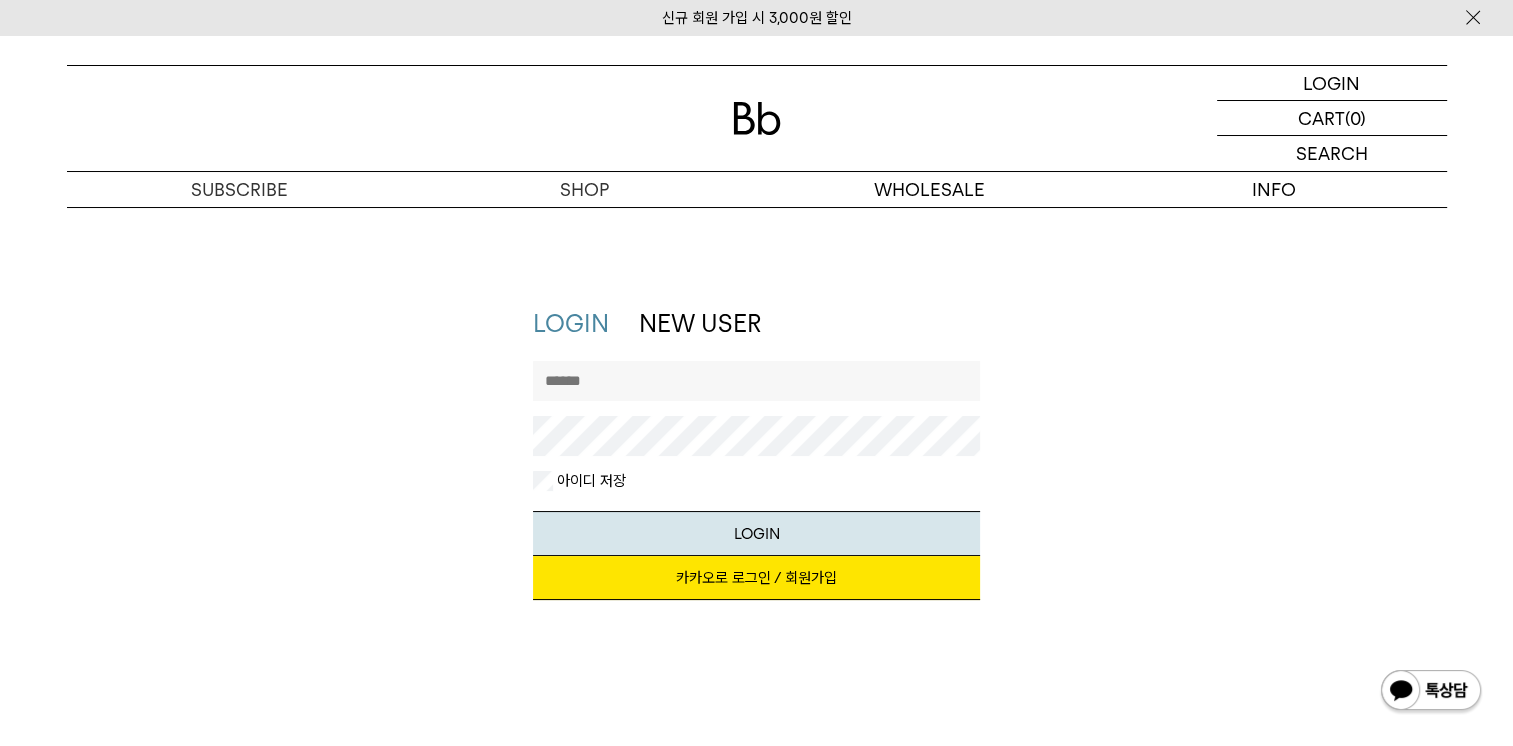 click at bounding box center [756, 381] 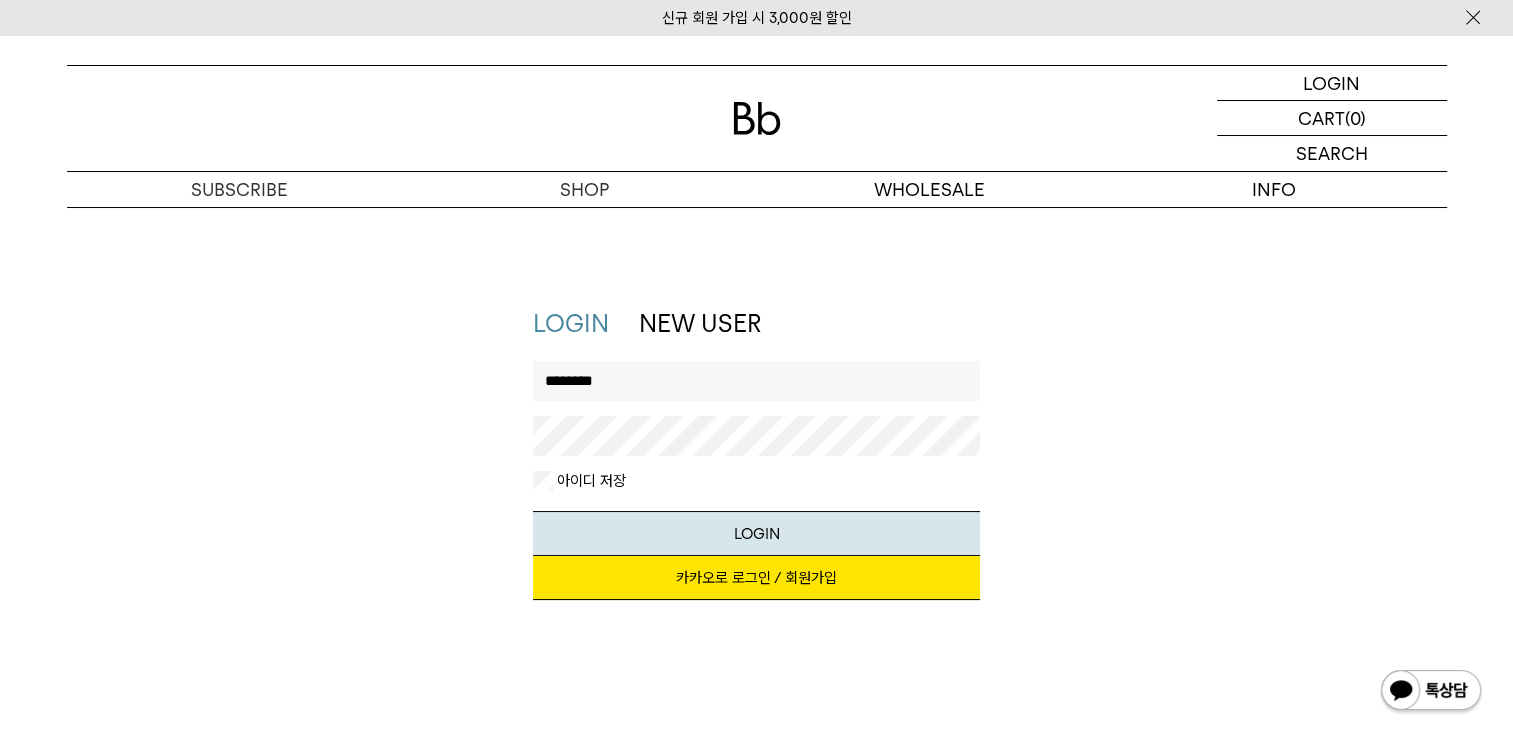 type on "********" 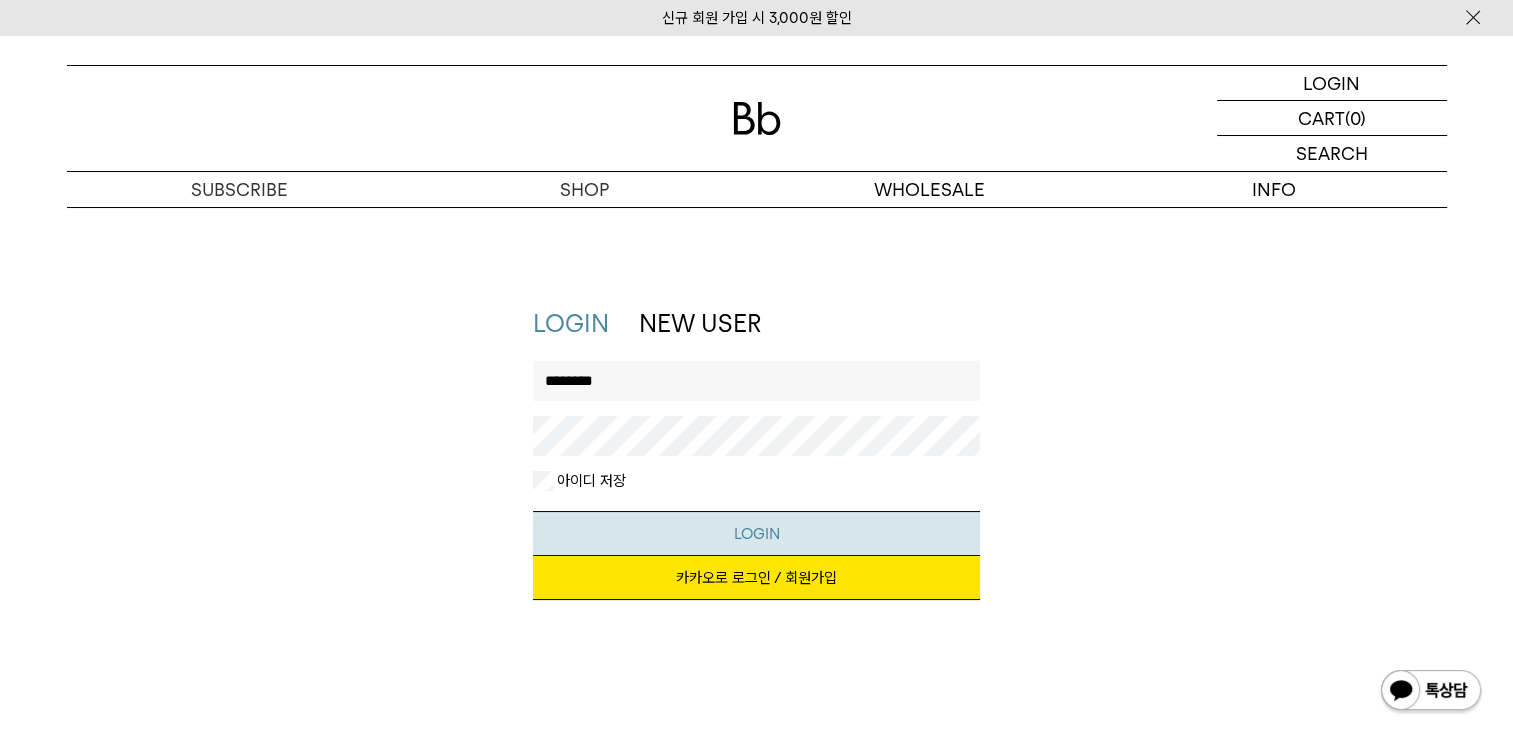 click on "LOGIN" at bounding box center (756, 533) 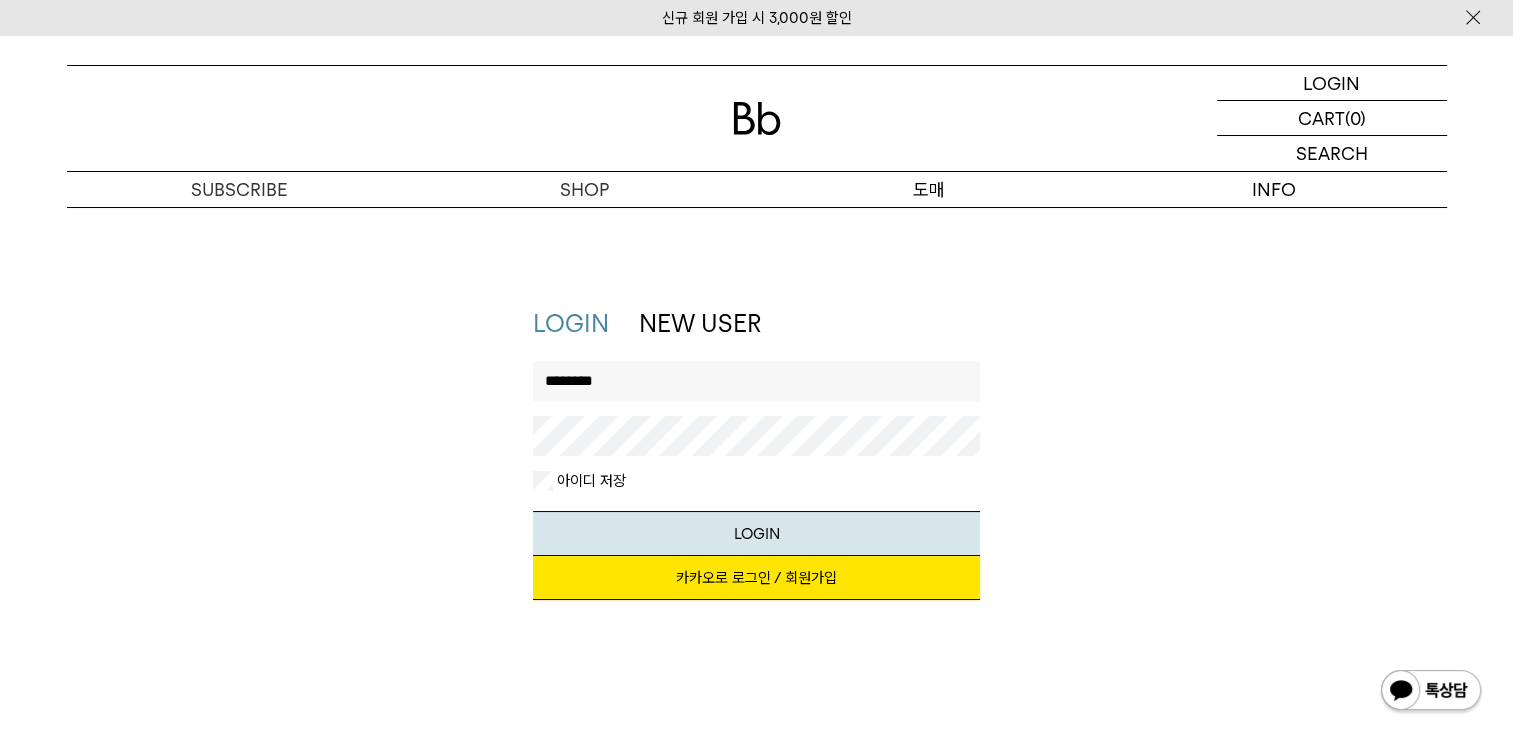 click on "도매" at bounding box center (929, 189) 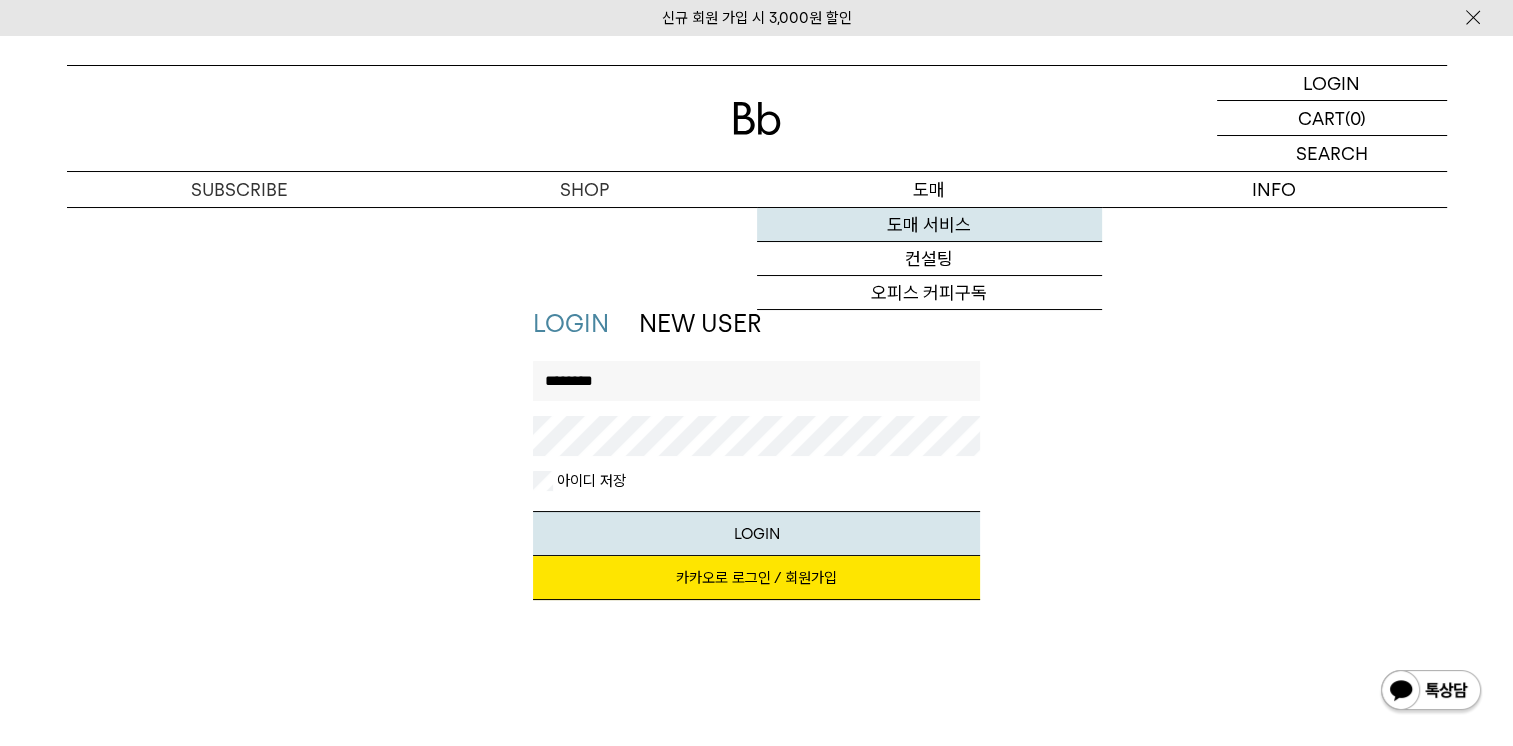 click on "도매 서비스" at bounding box center (929, 225) 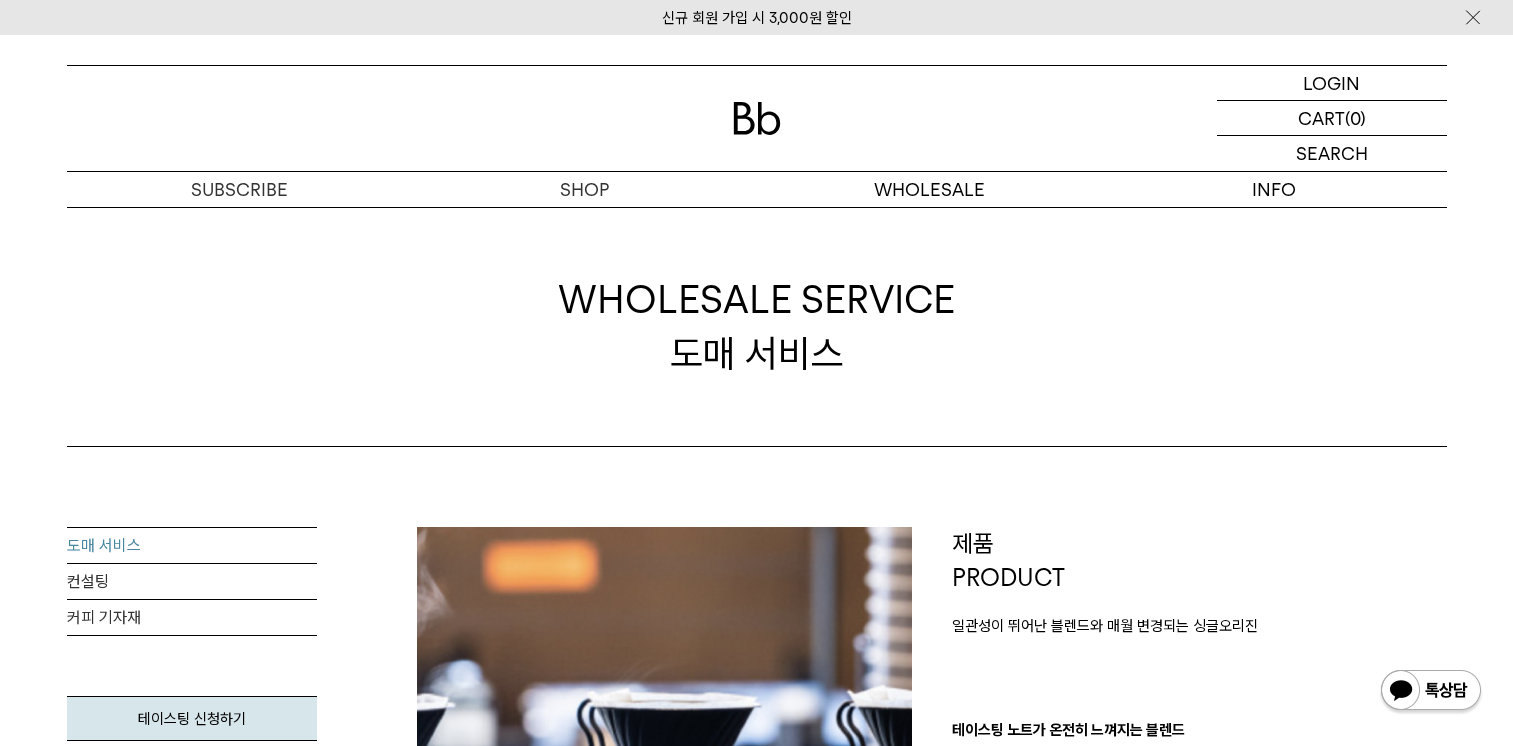 scroll, scrollTop: 0, scrollLeft: 0, axis: both 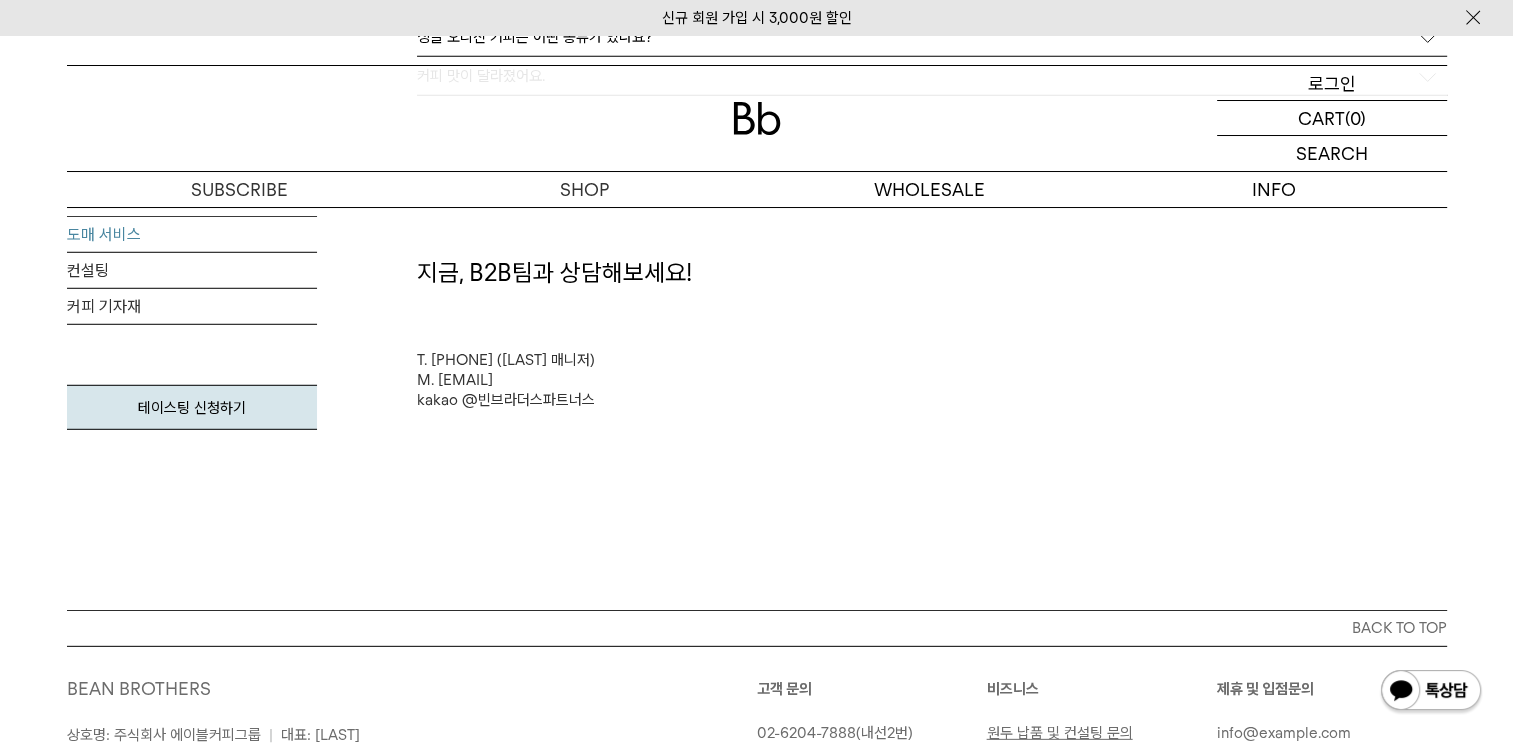 click on "로그인" at bounding box center [1332, 83] 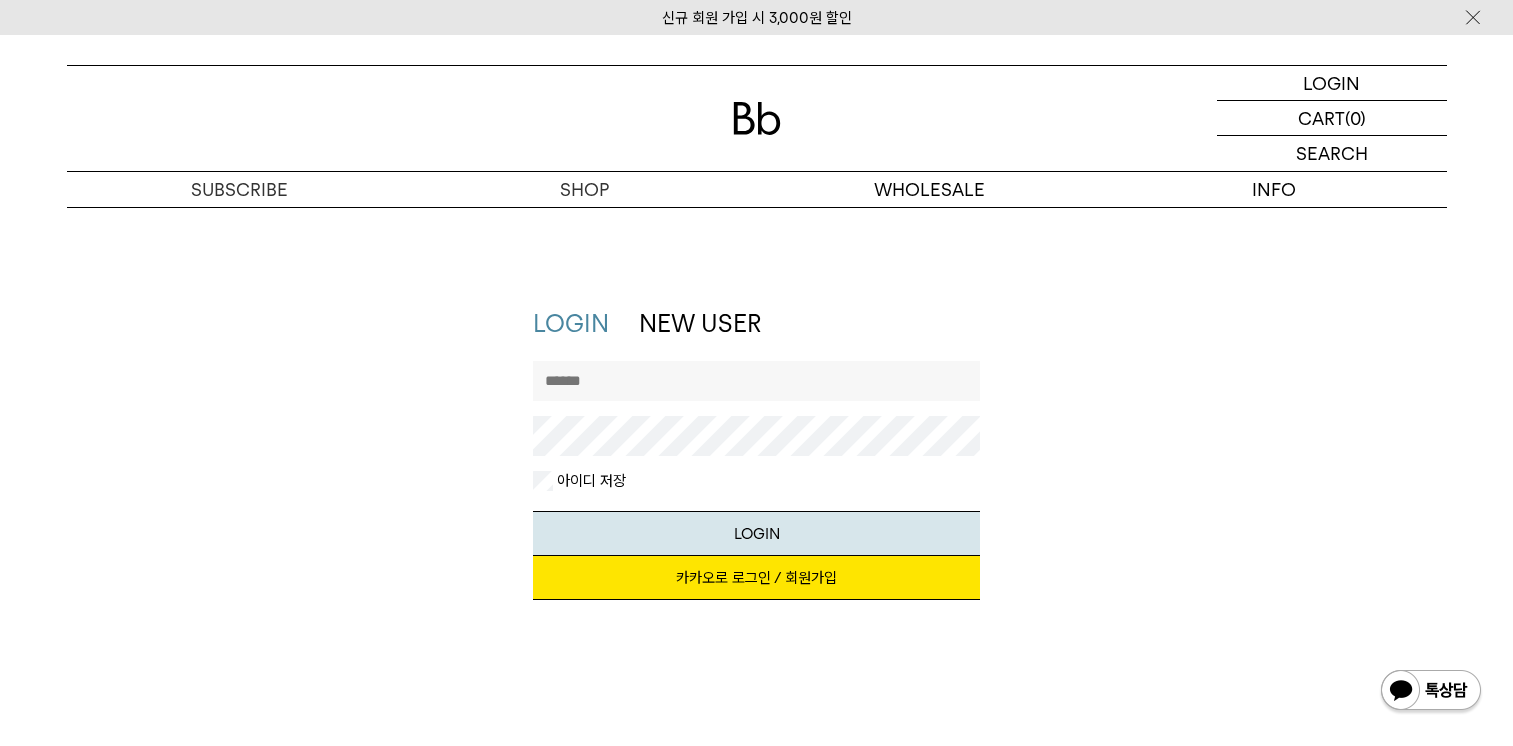 scroll, scrollTop: 0, scrollLeft: 0, axis: both 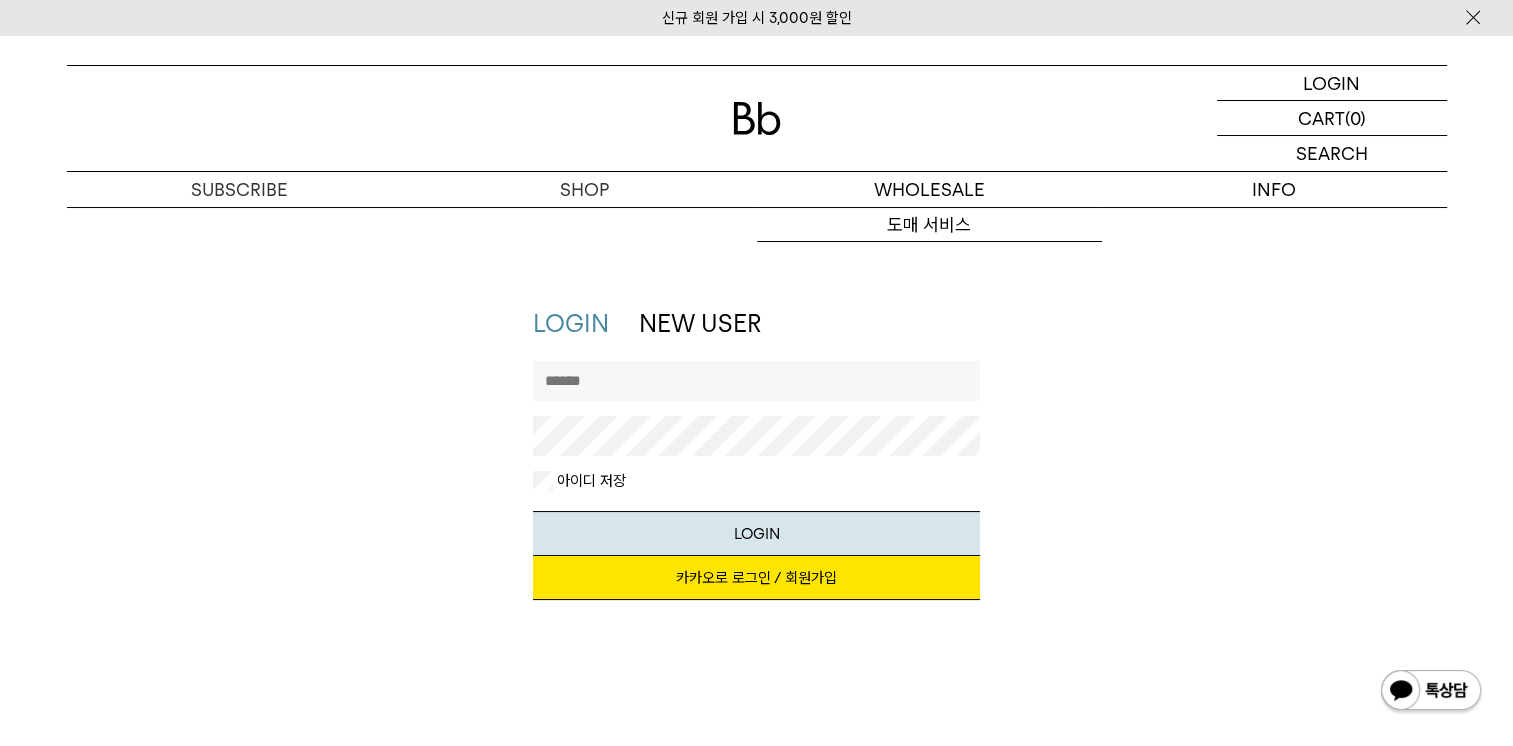 click at bounding box center (756, 381) 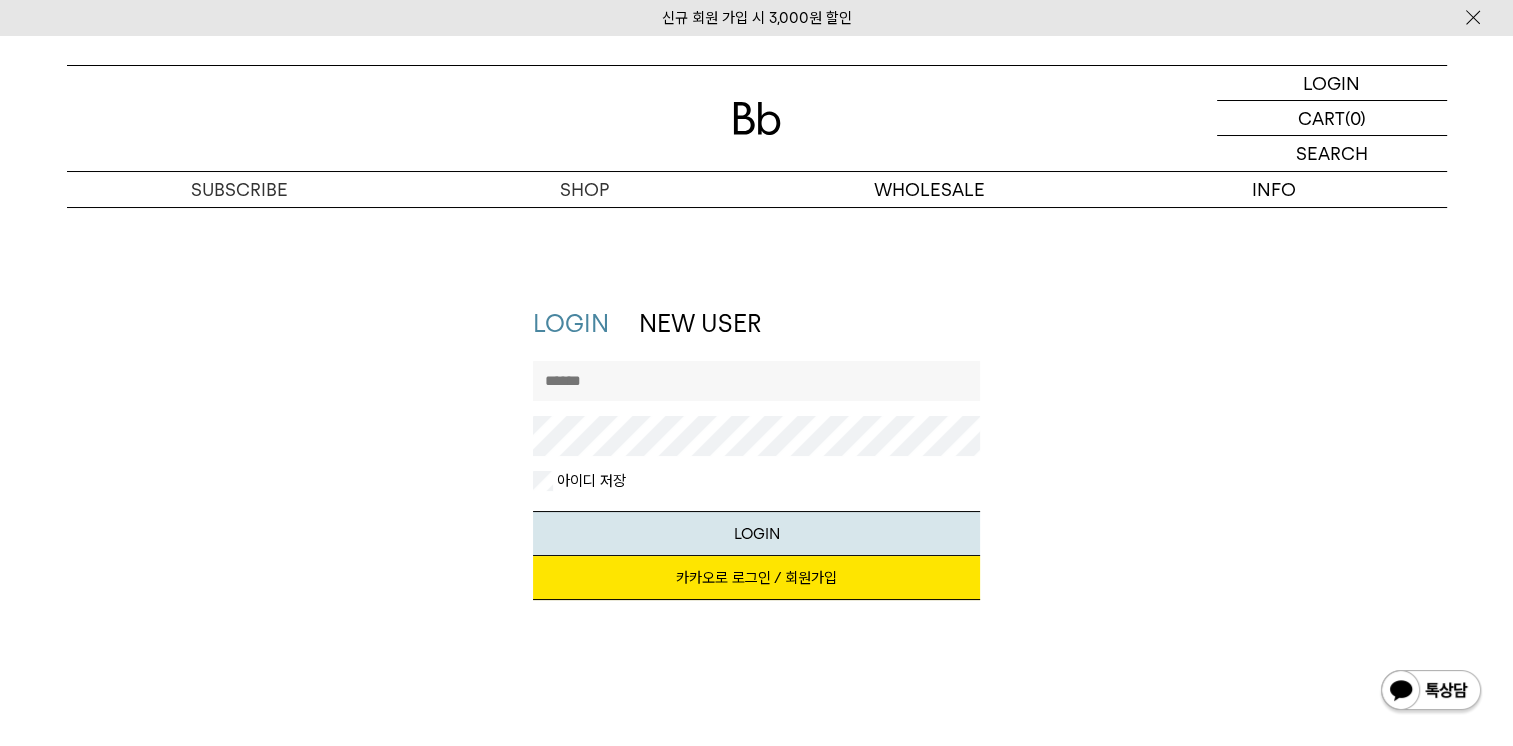 type on "********" 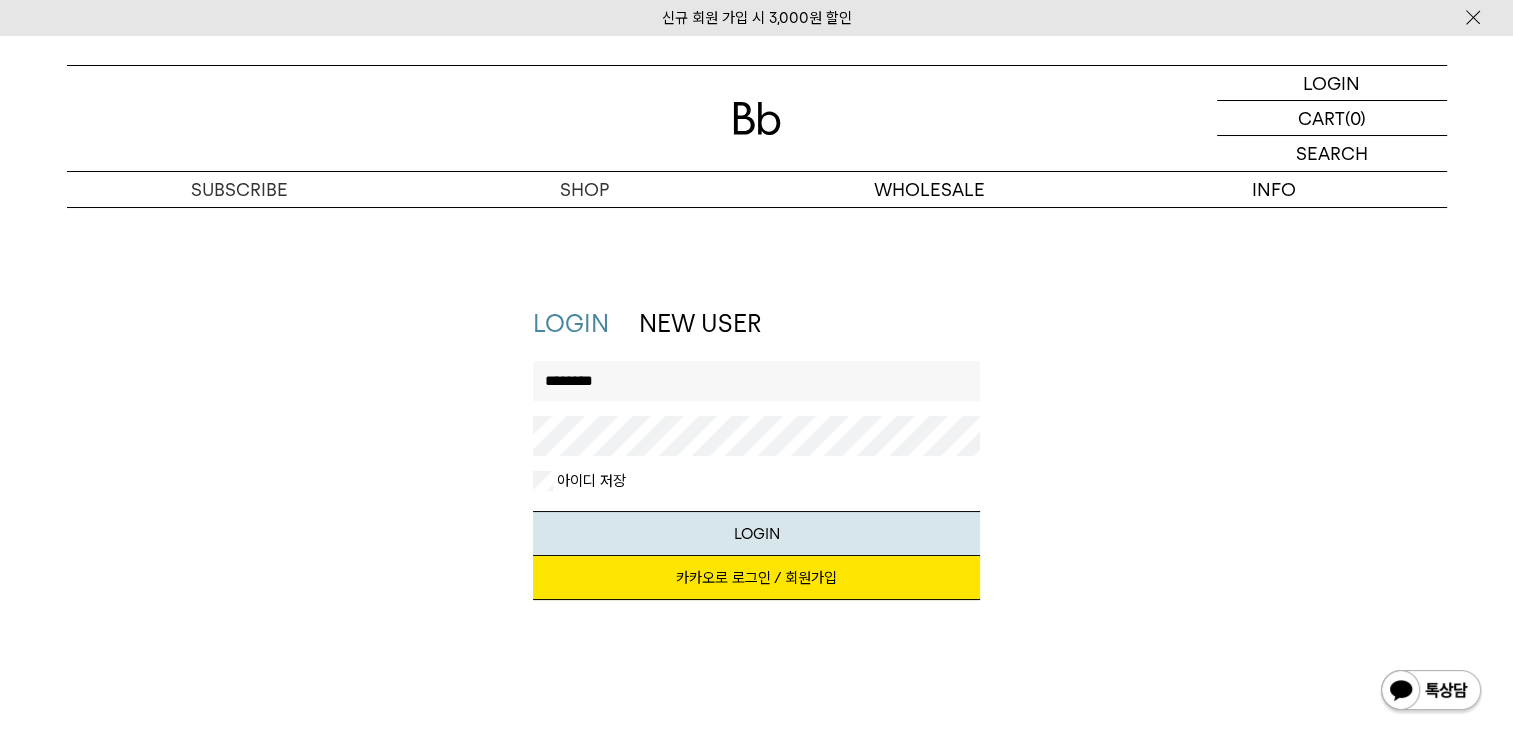 click on "LOGIN" at bounding box center [756, 533] 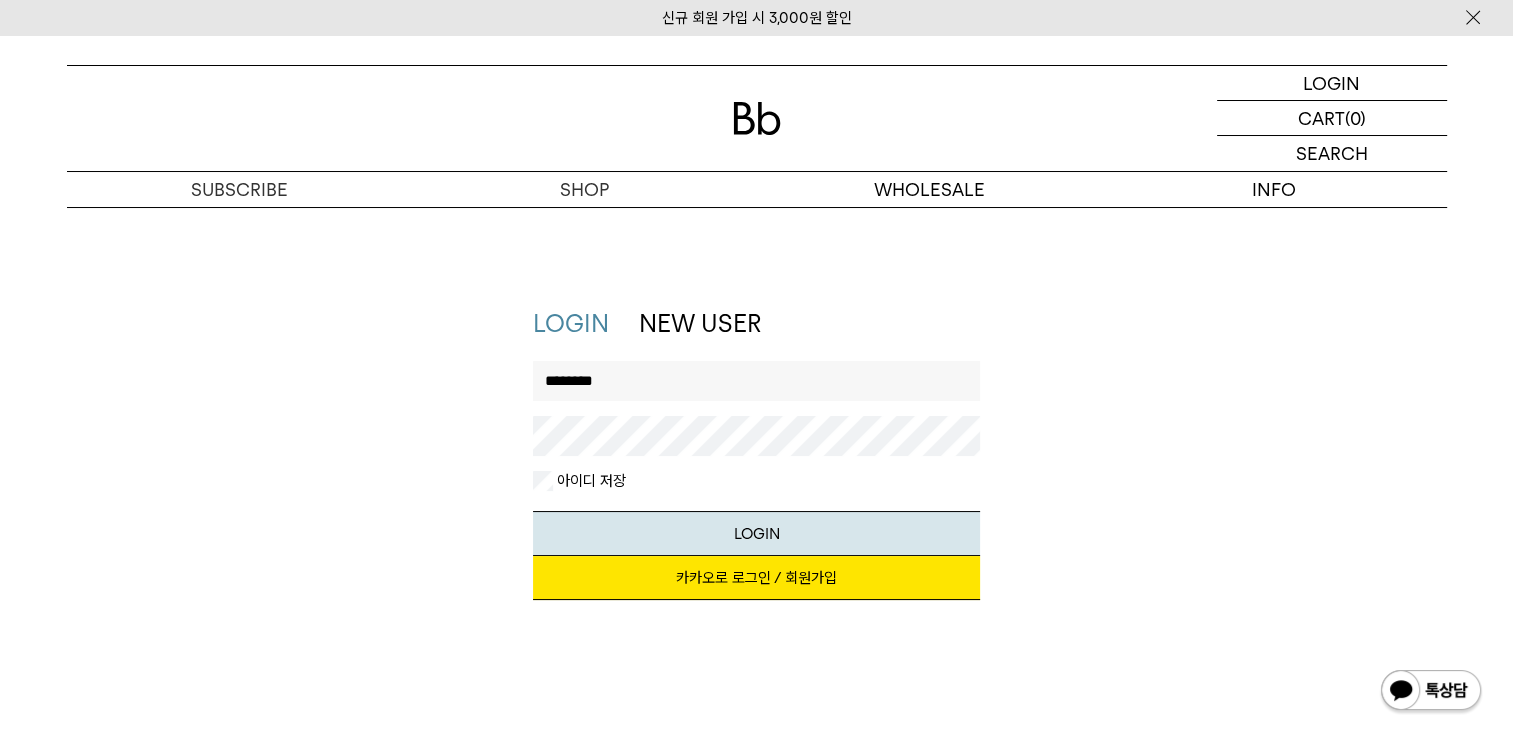click on "LOGIN
NEW USER
지금 가입하시면 3,000원 쿠폰과
매월 회원 전용 커피 혜택을 드려요.
카카오로 로그인 / 회원가입
아이디로 로그인
********
아이디 저장
LOGIN
아이디, 비밀번호가 일치하지 않습니다. 다시 입력해 주세요.
아이디 찾기  |  비밀번호 찾기  |  이메일로 회원가입" at bounding box center (757, 463) 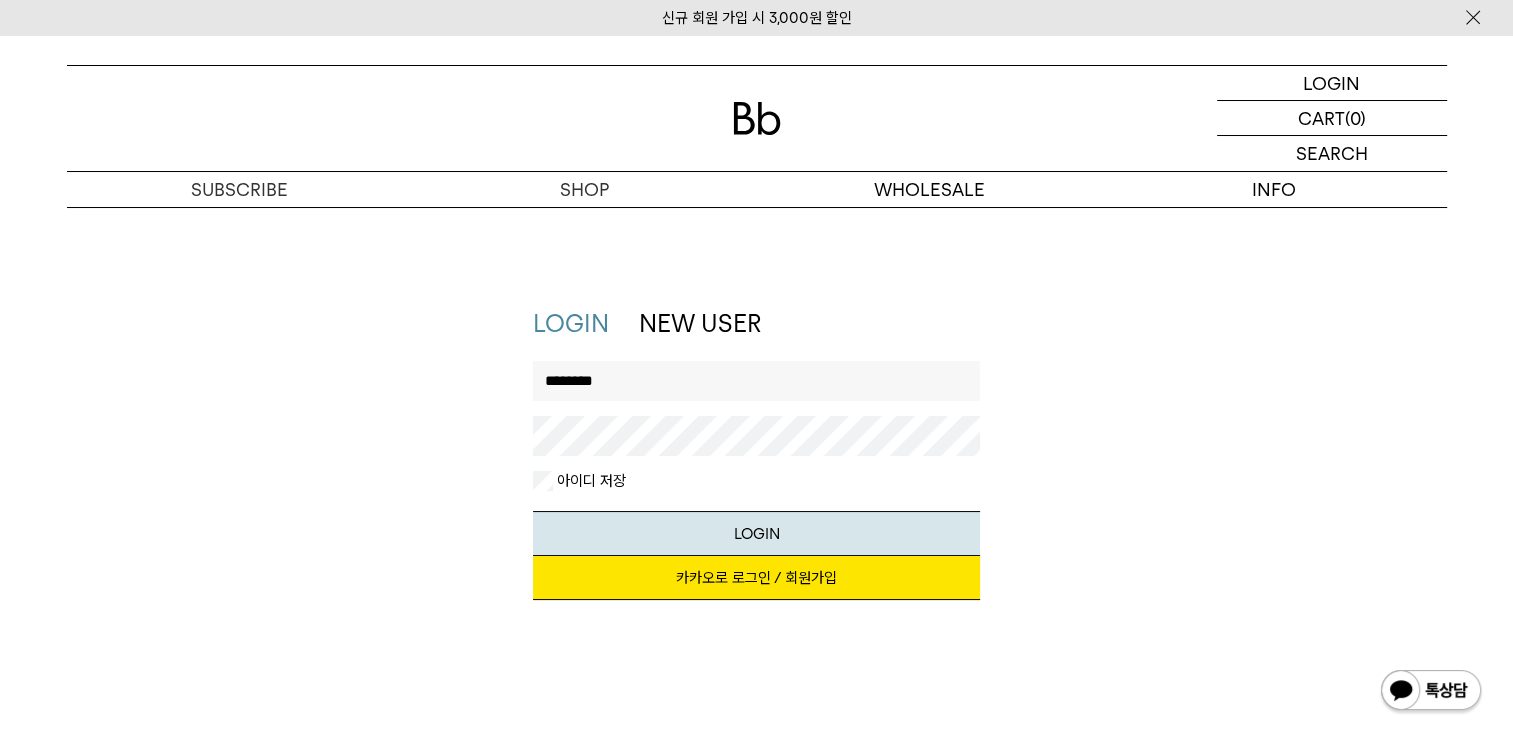 click on "********" at bounding box center [756, 381] 